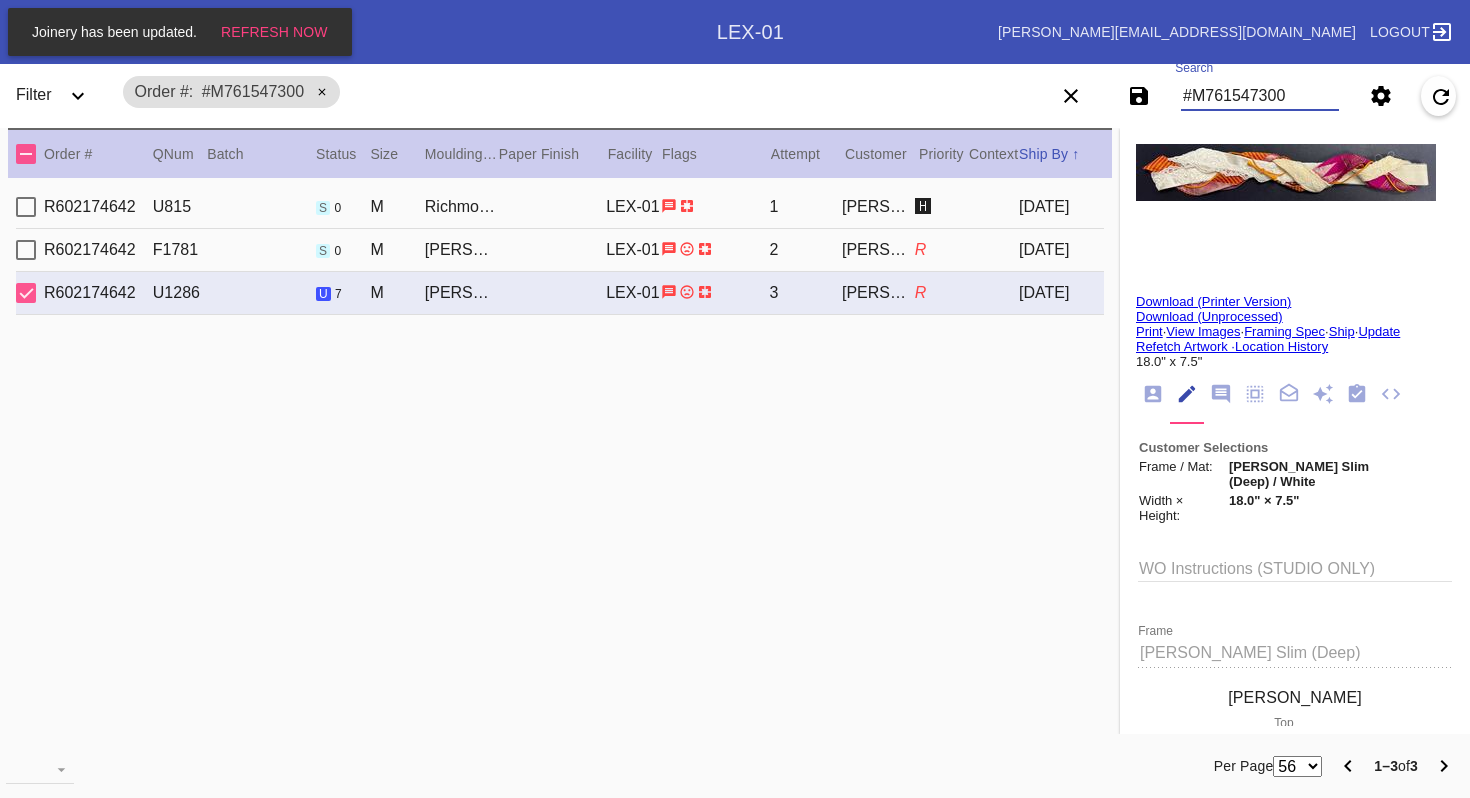 scroll, scrollTop: 0, scrollLeft: 0, axis: both 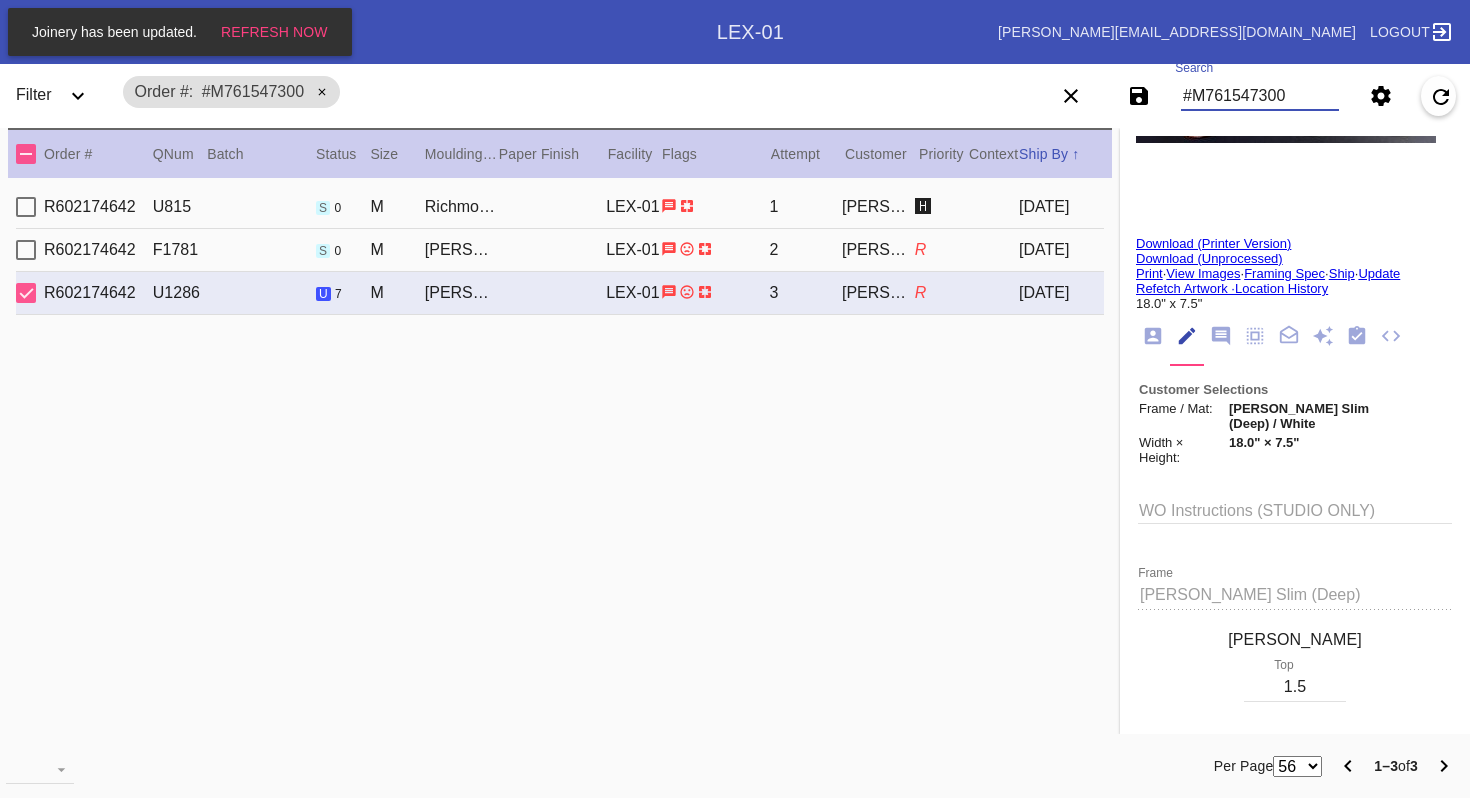 click on "#M761547300" at bounding box center [1260, 96] 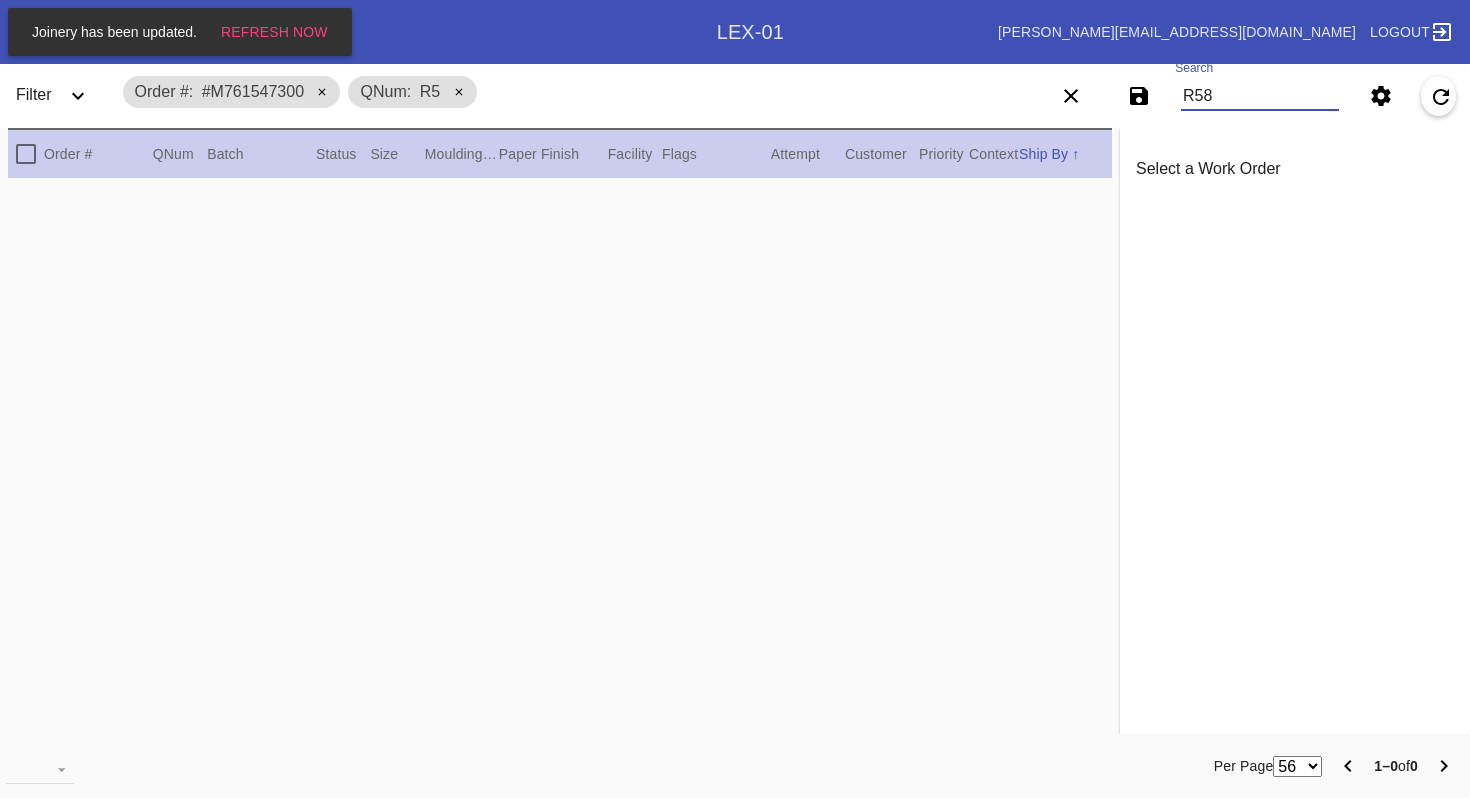 scroll, scrollTop: 0, scrollLeft: 0, axis: both 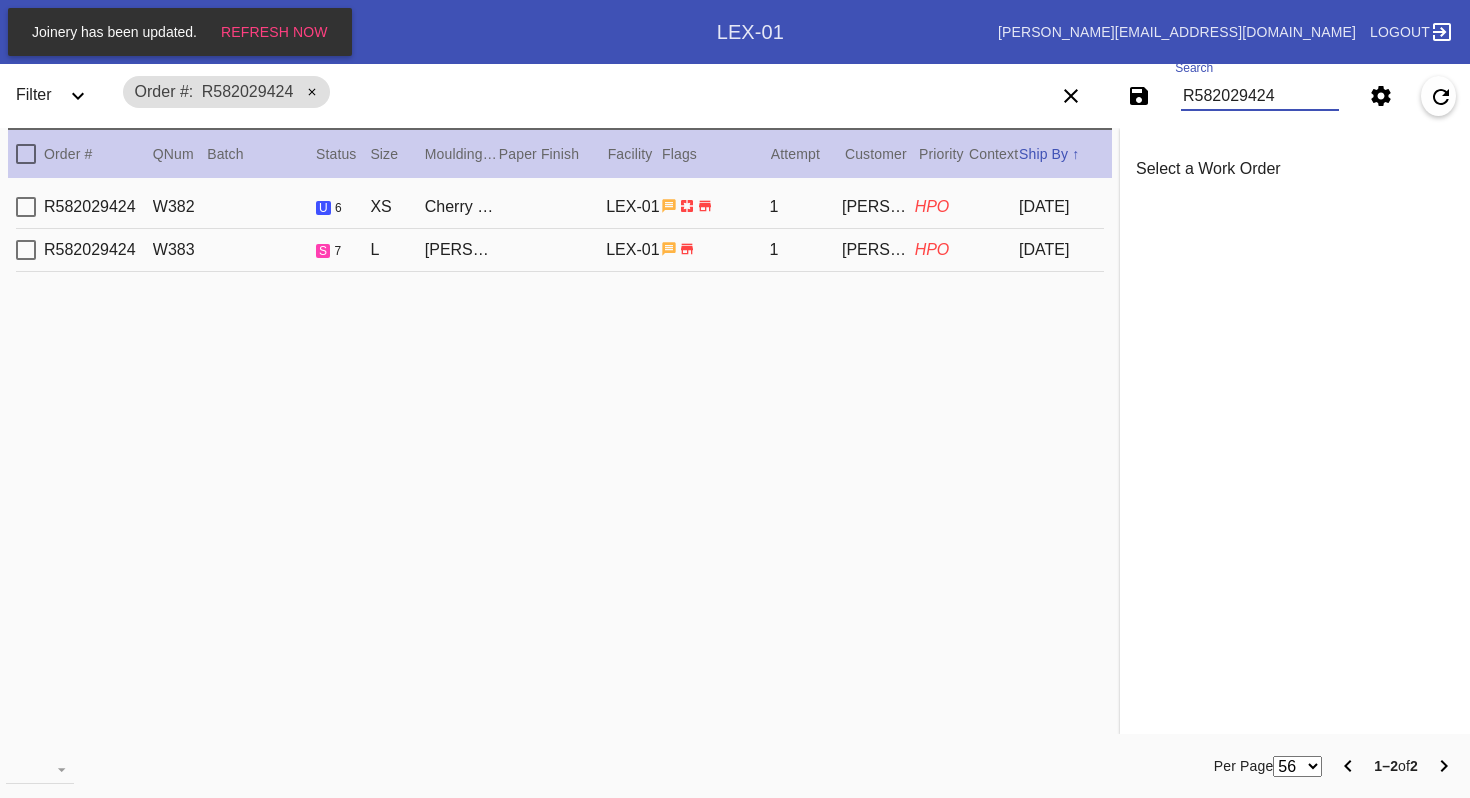 type on "R582029424" 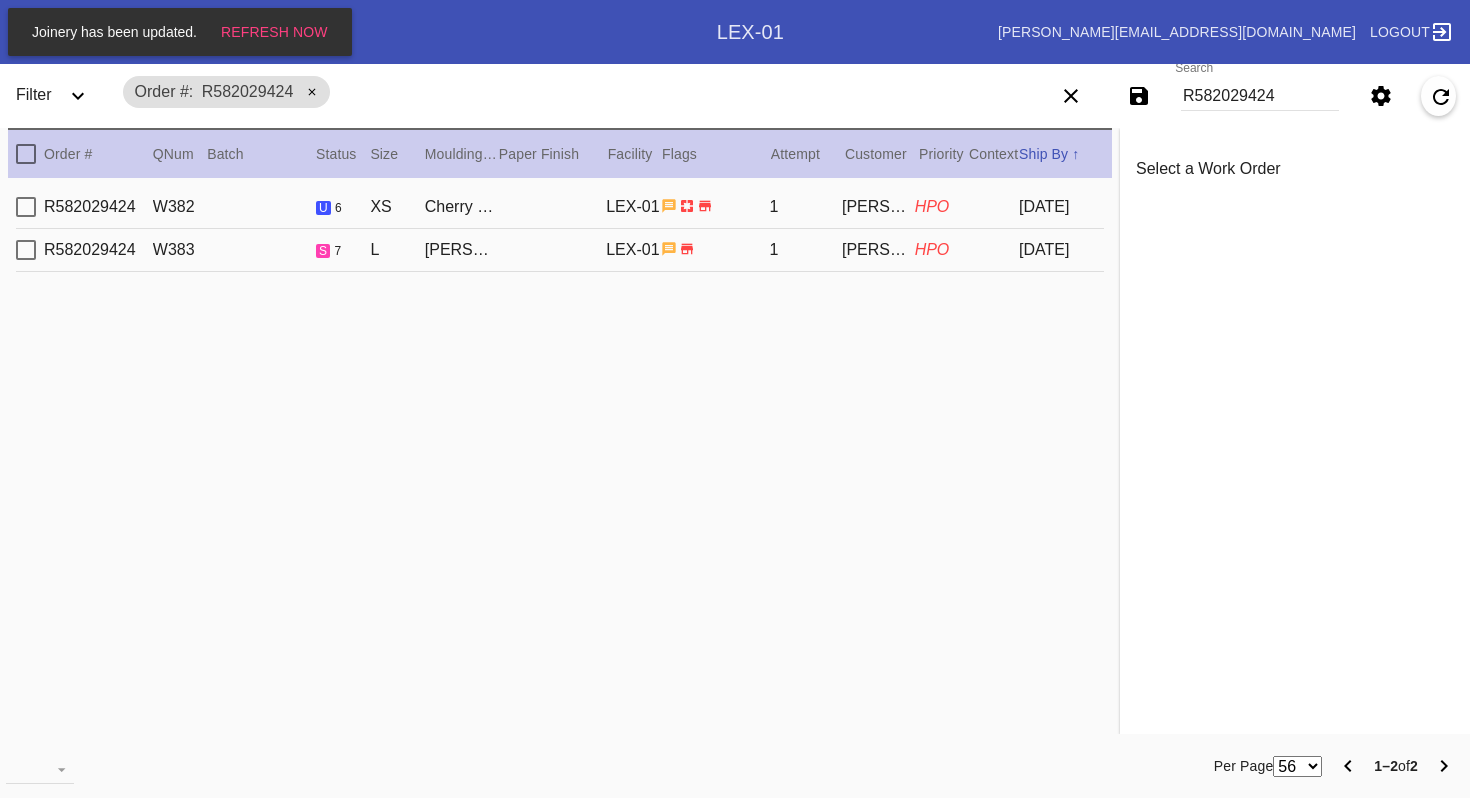 click on "R582029424 W383 s   7 L [PERSON_NAME] Slim / Digital White LEX-01 1 [PERSON_NAME]
HPO
[DATE]" at bounding box center (560, 250) 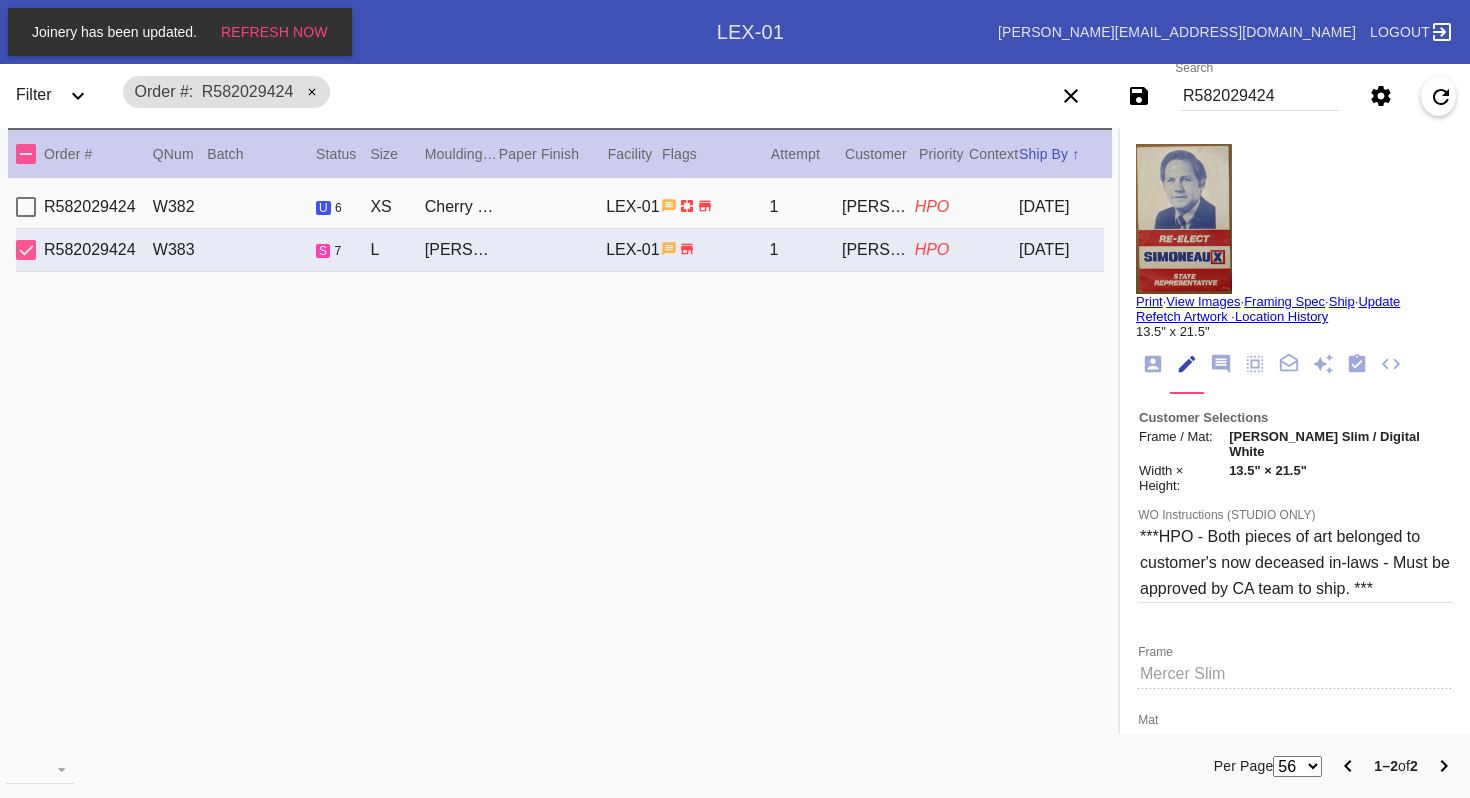 click on "R582029424 W382 u   6 XS Cherry with White / No Mat LEX-01 1 [PERSON_NAME]
HPO
[DATE]" at bounding box center (560, 207) 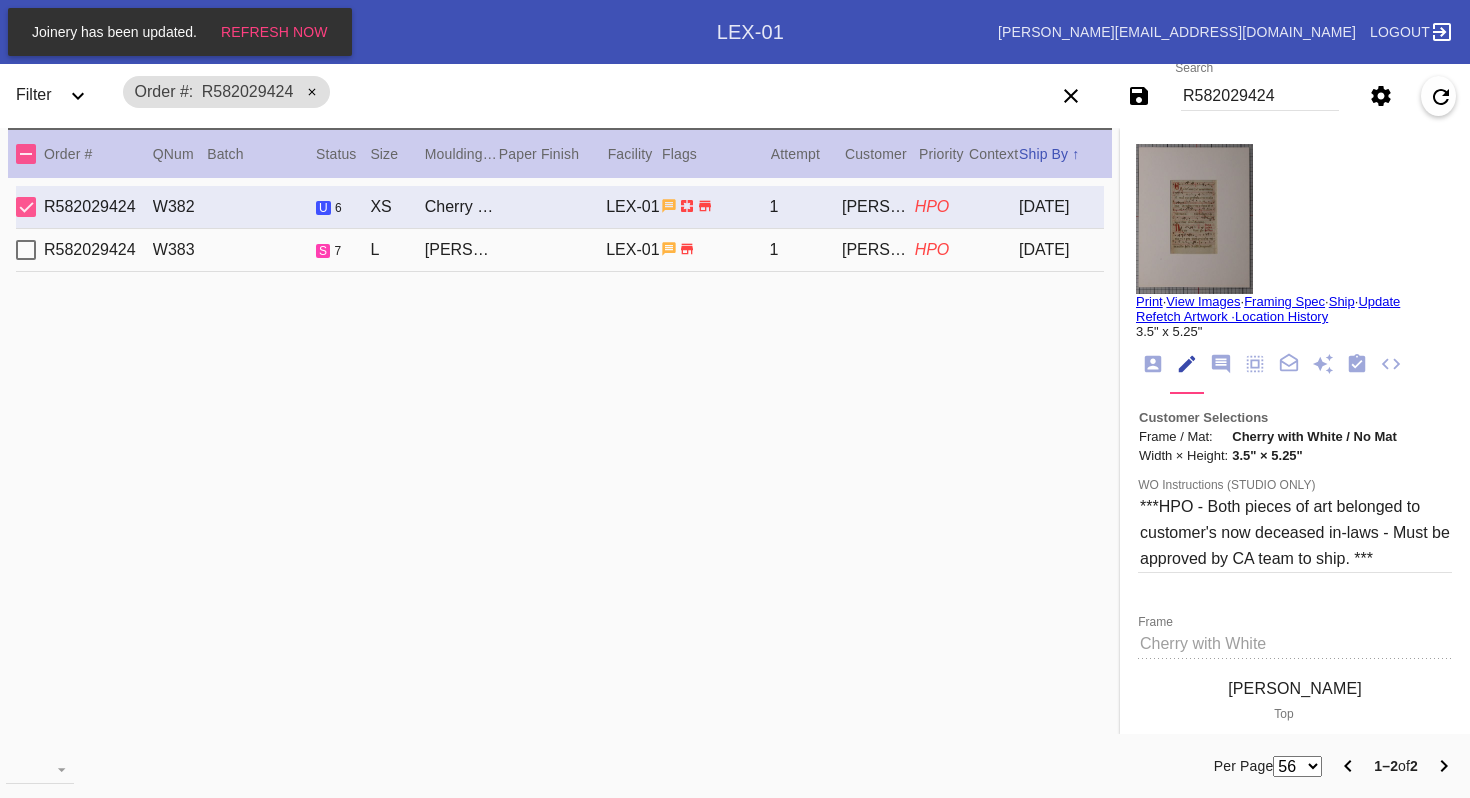click at bounding box center [1194, 219] 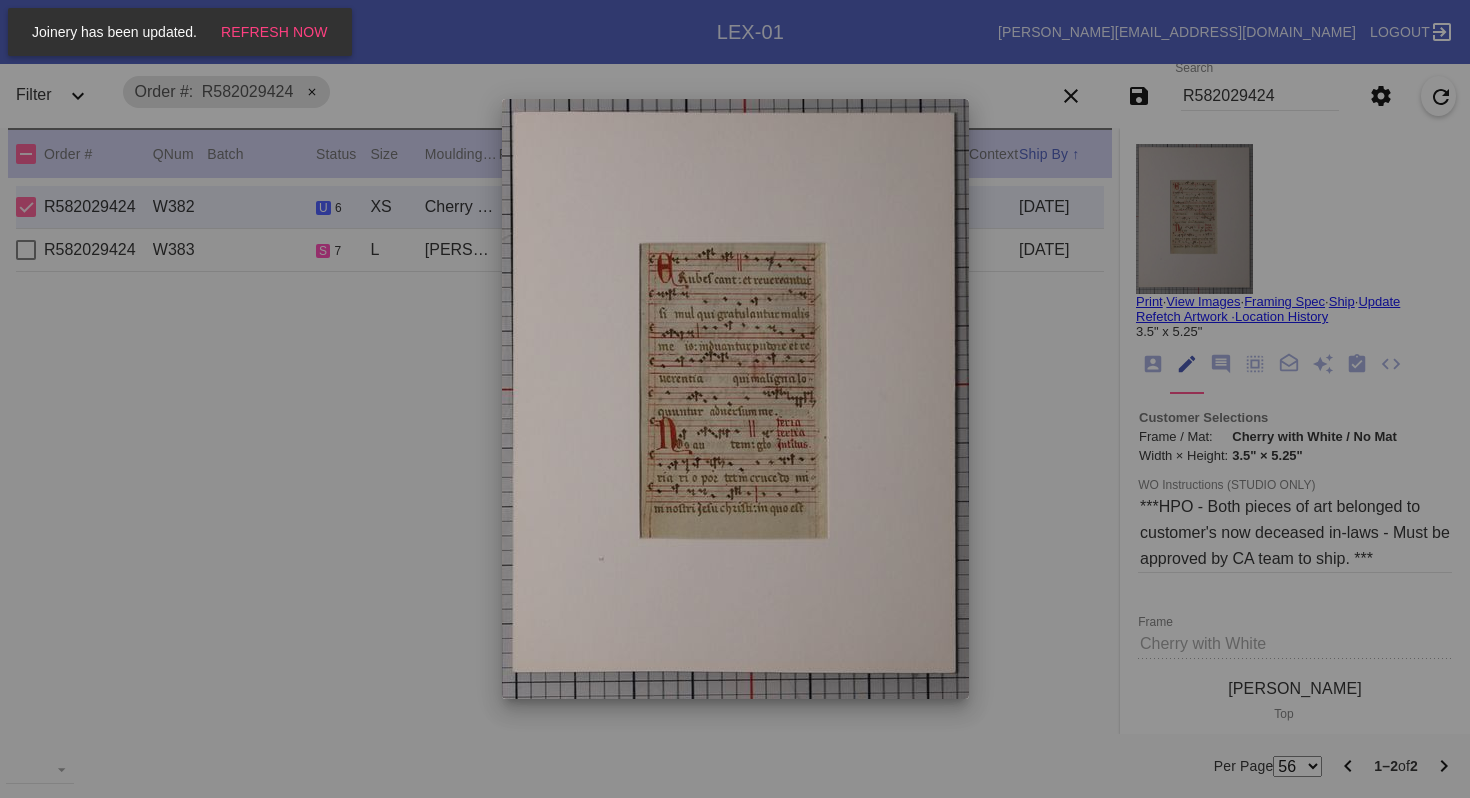 click at bounding box center [735, 399] 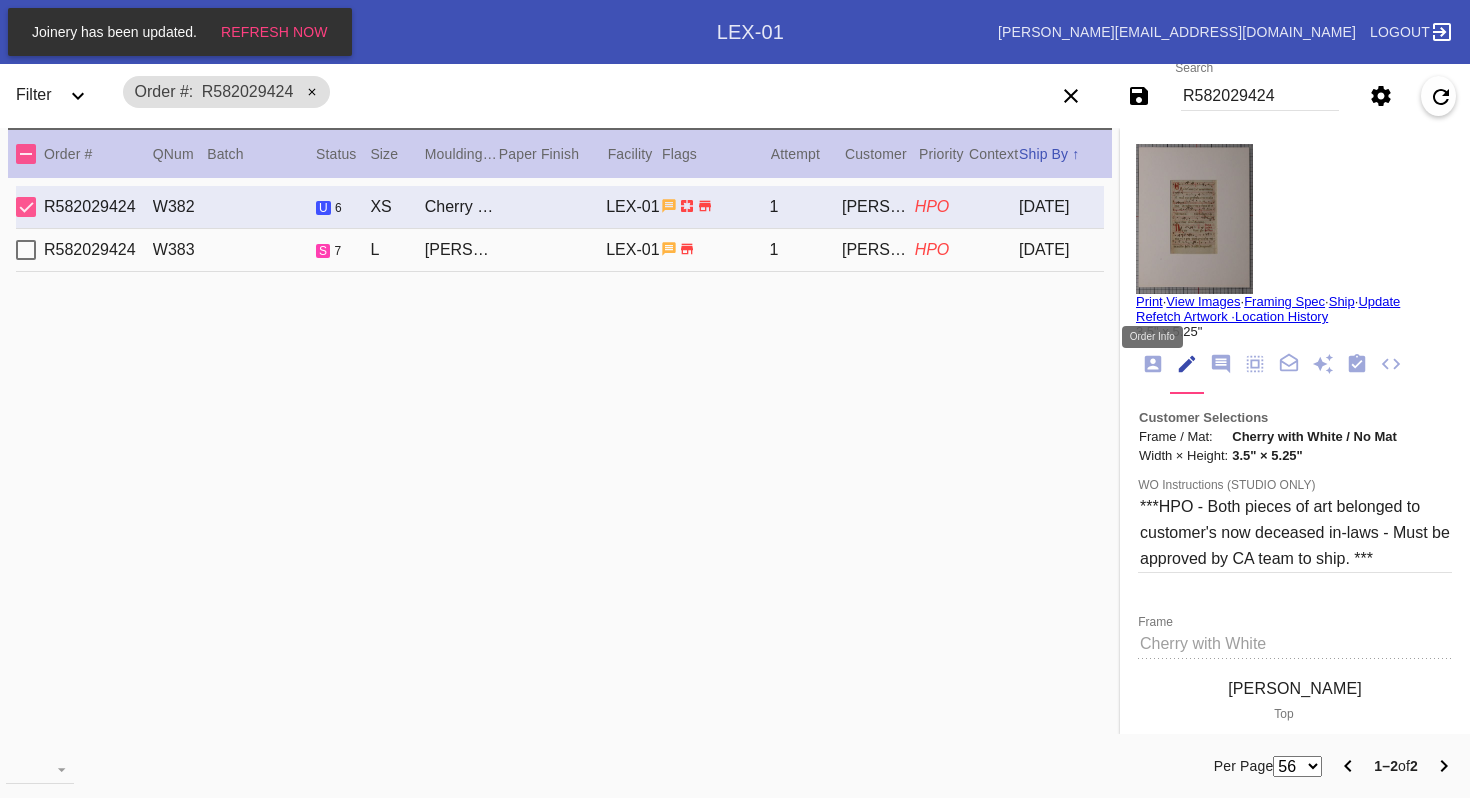 click 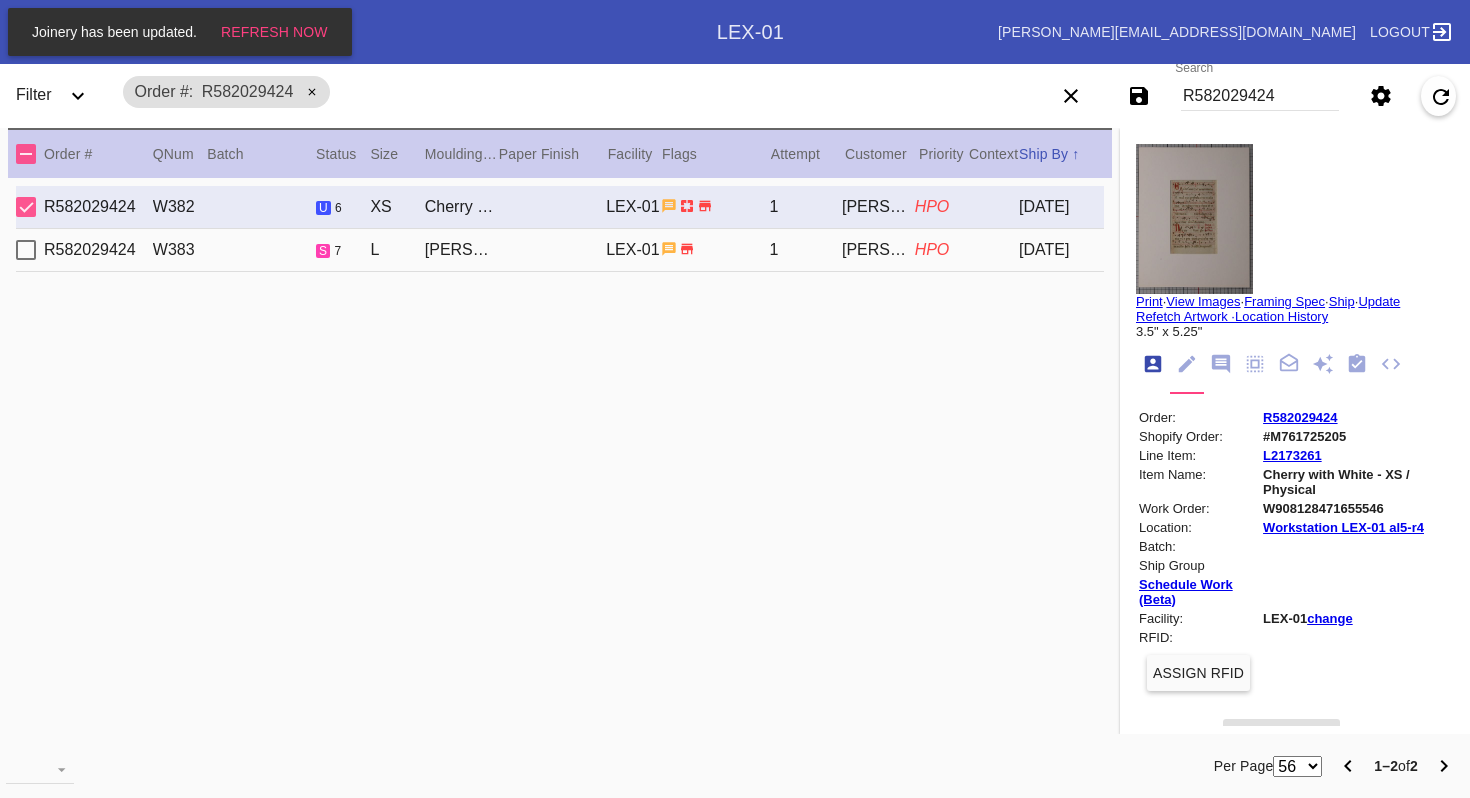 scroll, scrollTop: 24, scrollLeft: 0, axis: vertical 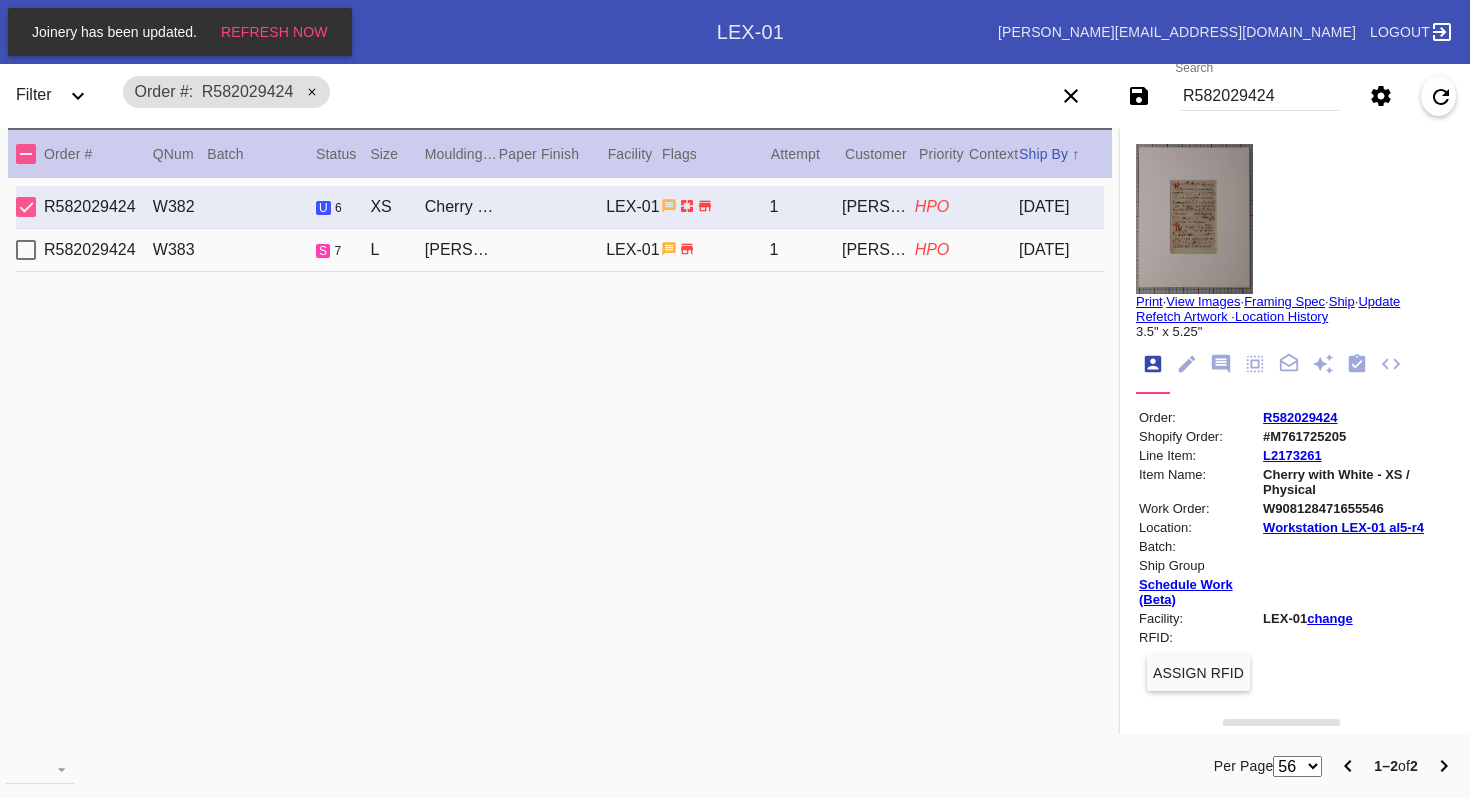 click on "R582029424" at bounding box center (1260, 96) 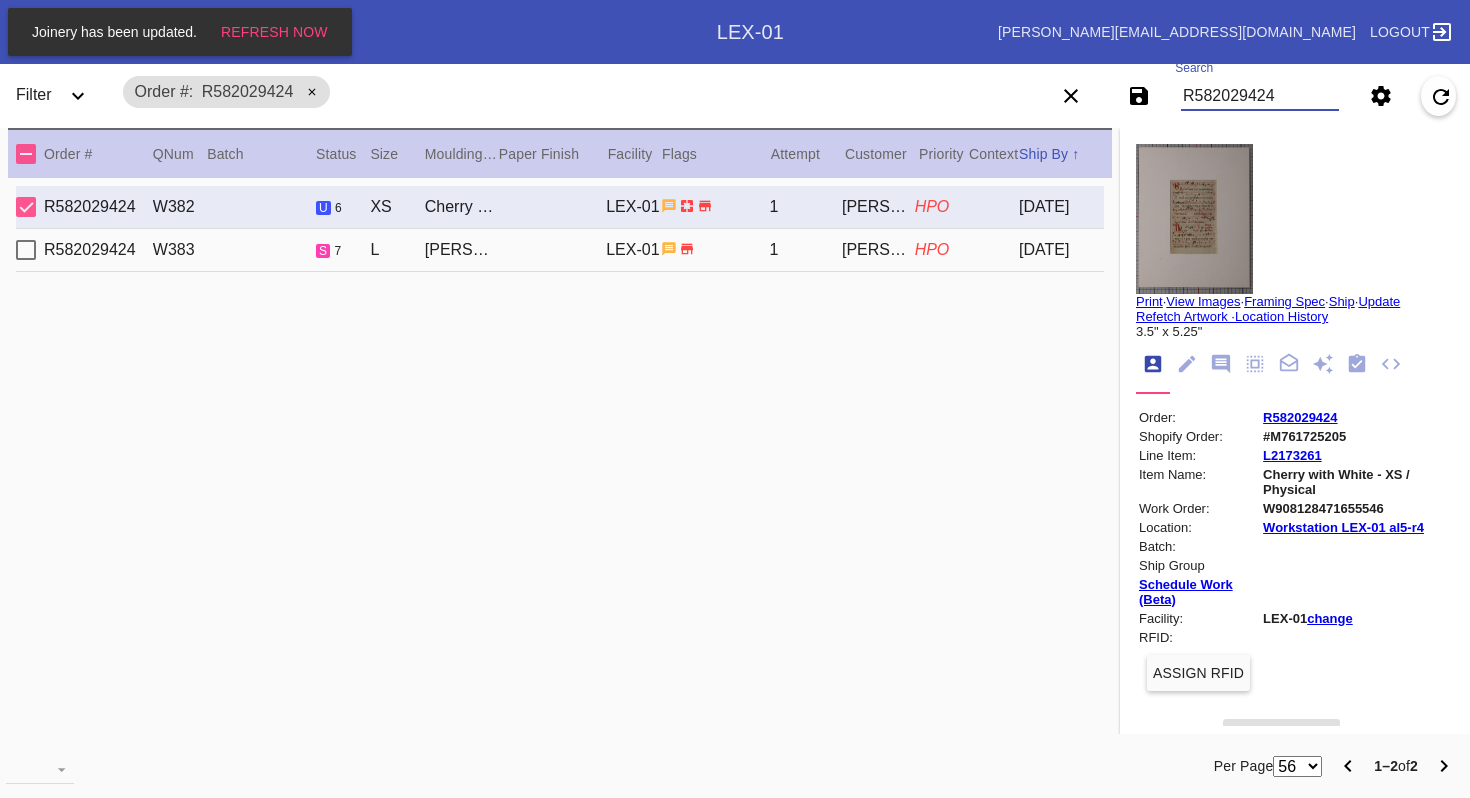 click on "R582029424" at bounding box center (1260, 96) 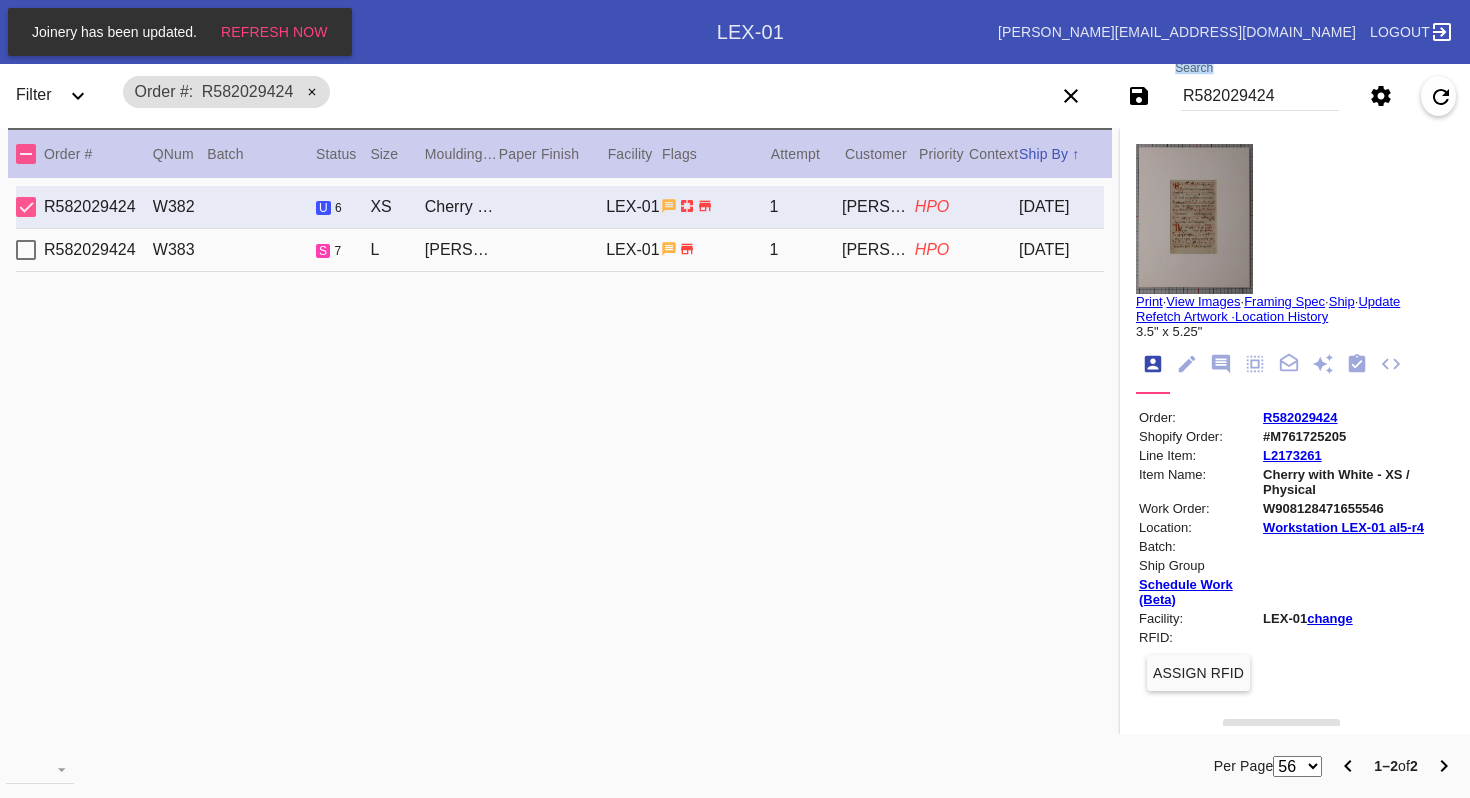 click on "Search R582029424" at bounding box center [1260, 96] 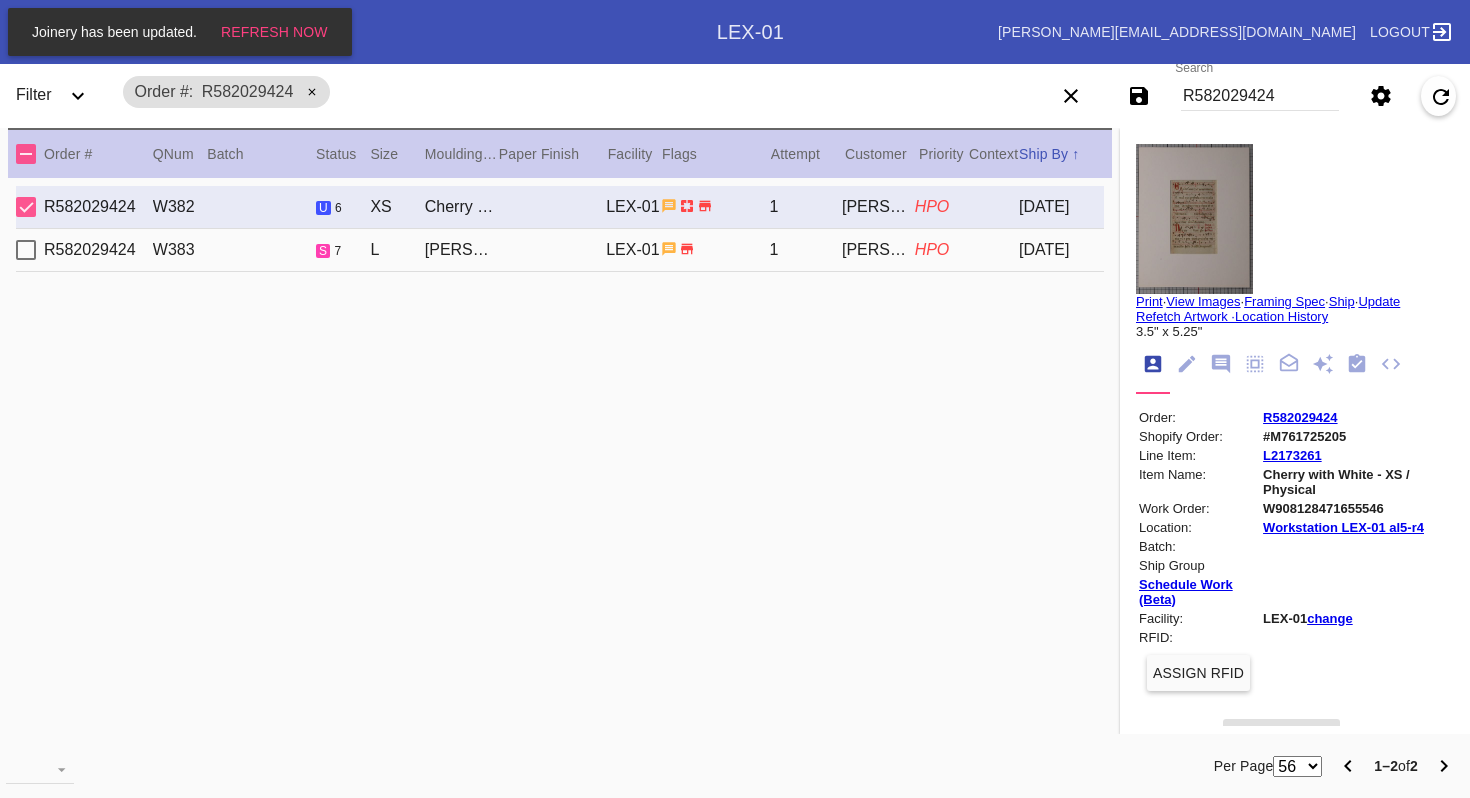 click on "R582029424" at bounding box center (1260, 96) 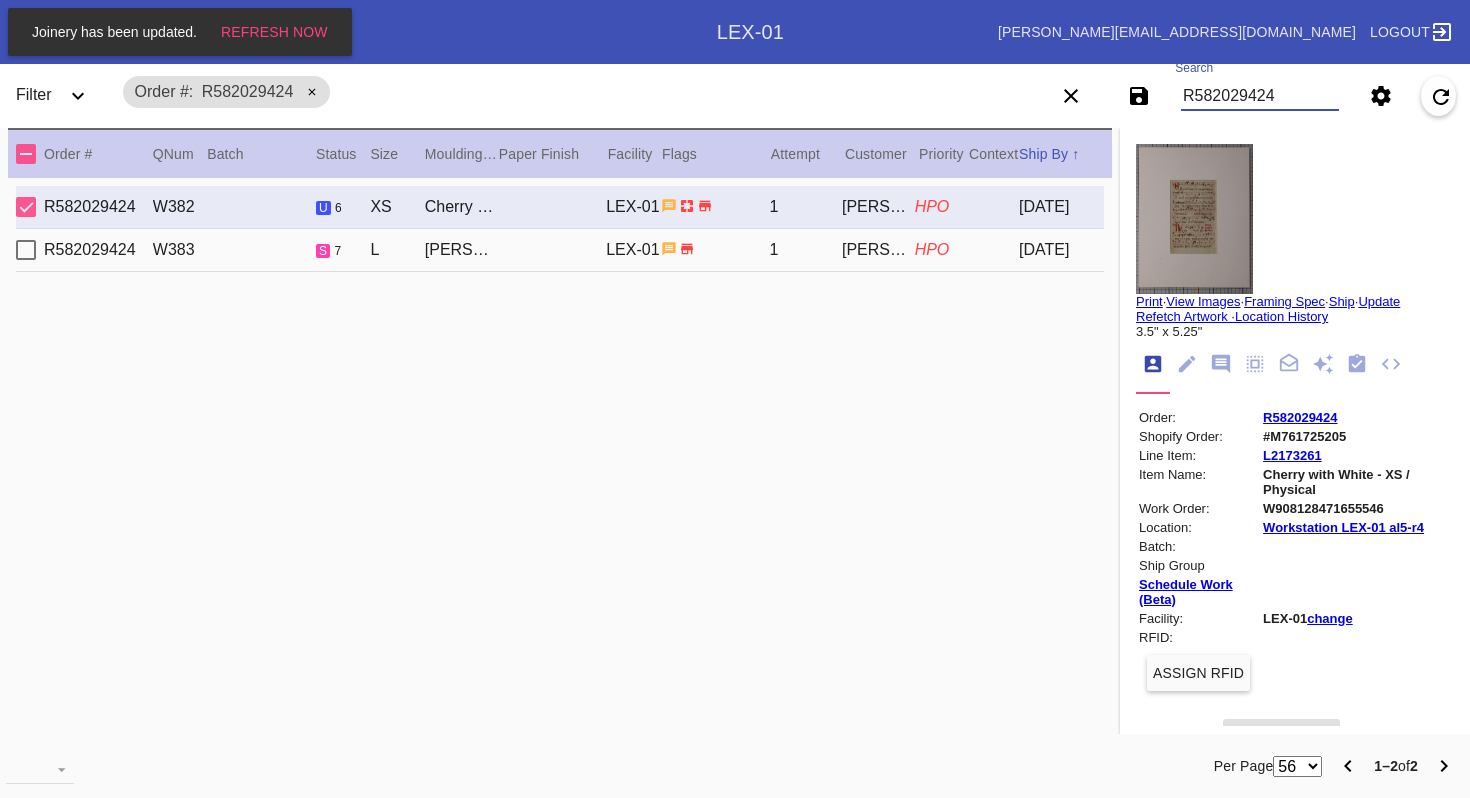 click on "R582029424" at bounding box center (1260, 96) 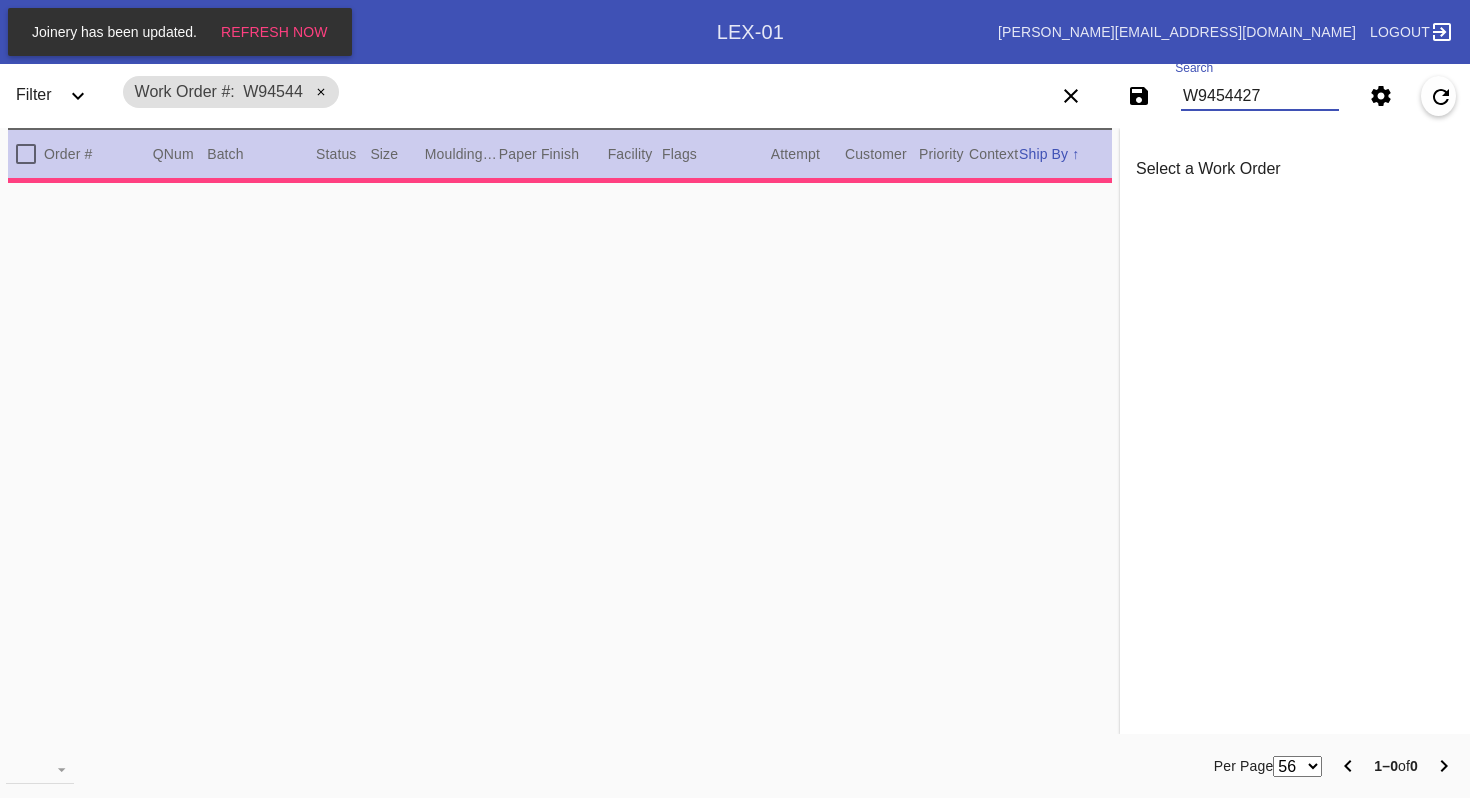 type on "W94544276" 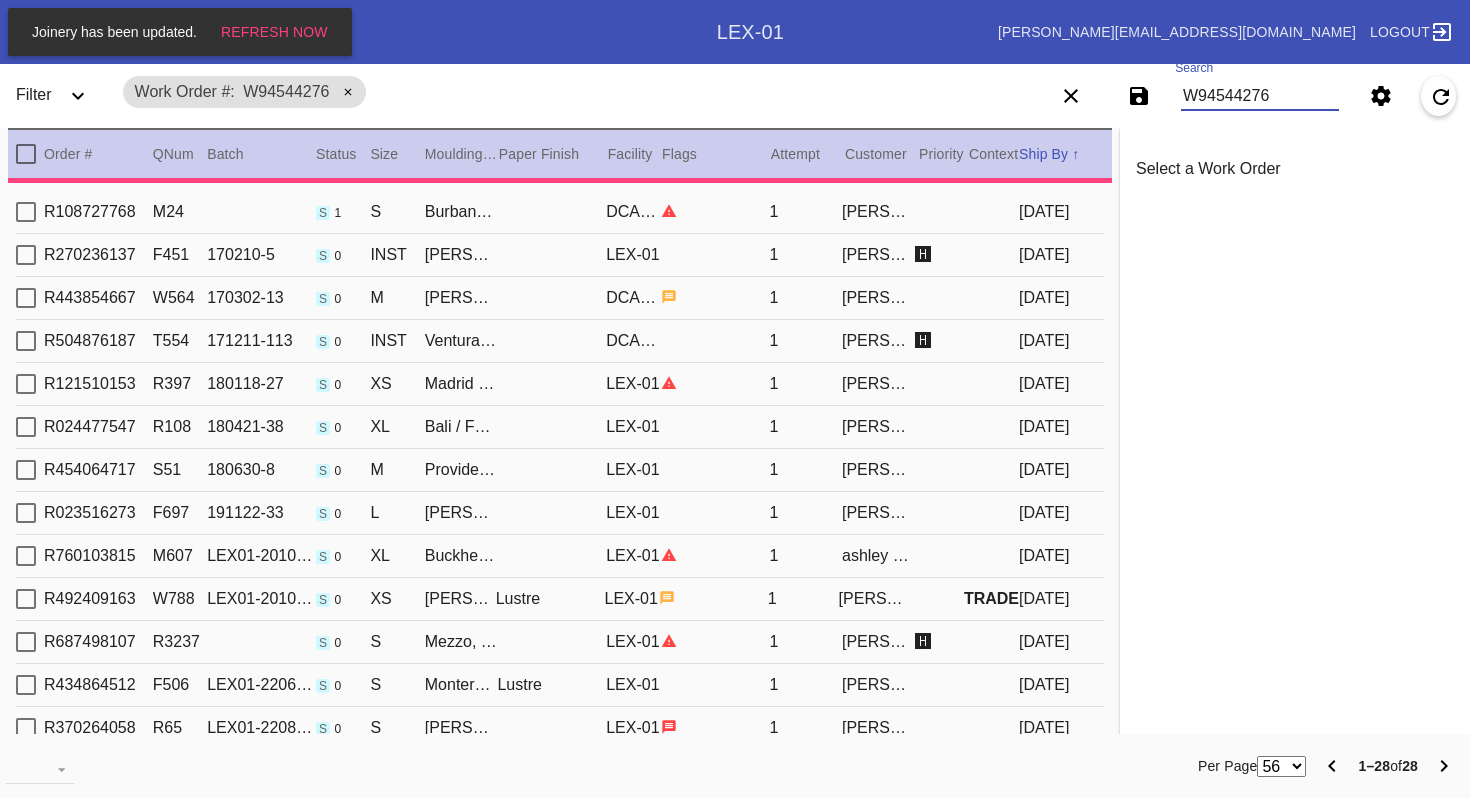 type on "1.5" 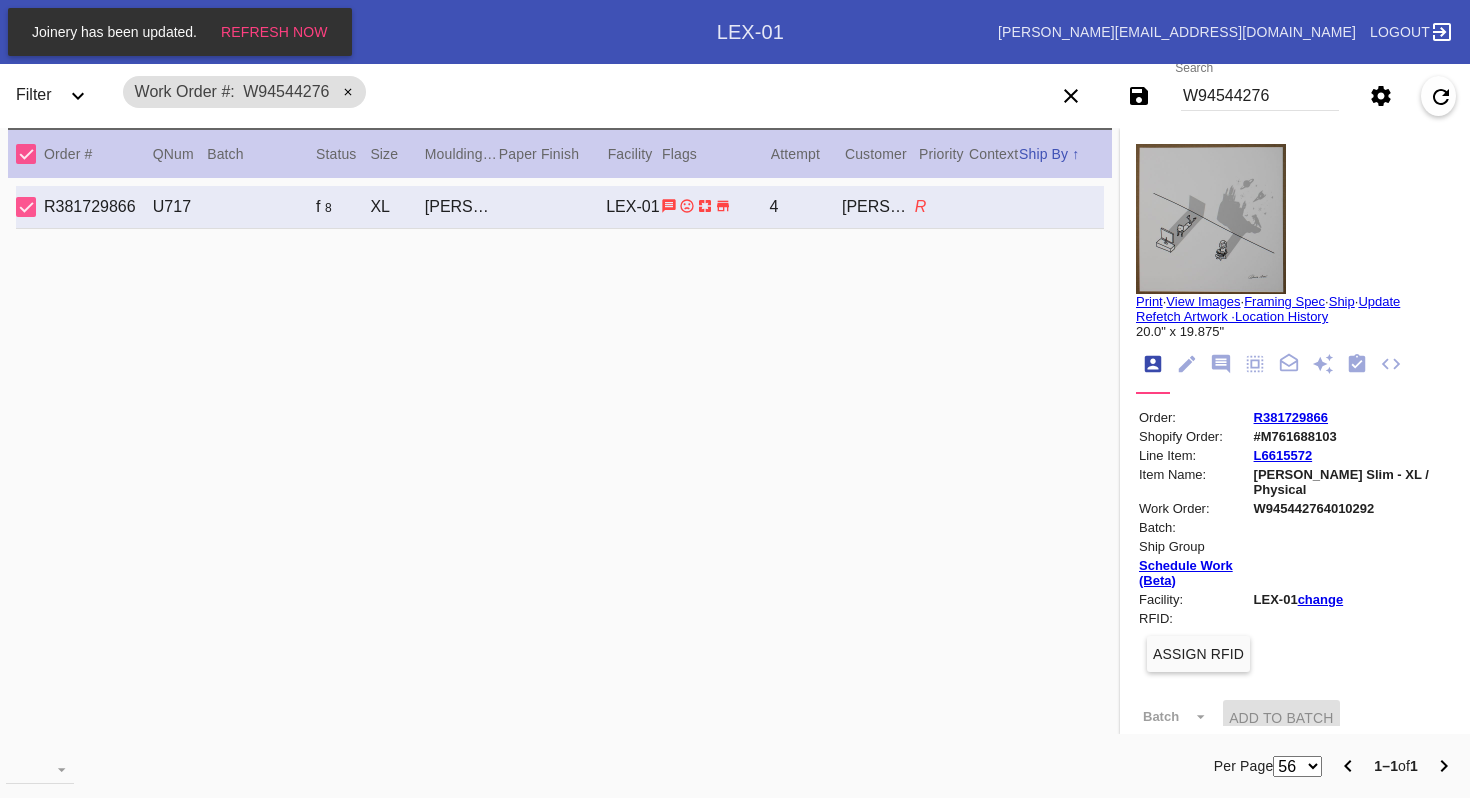 click at bounding box center (1211, 219) 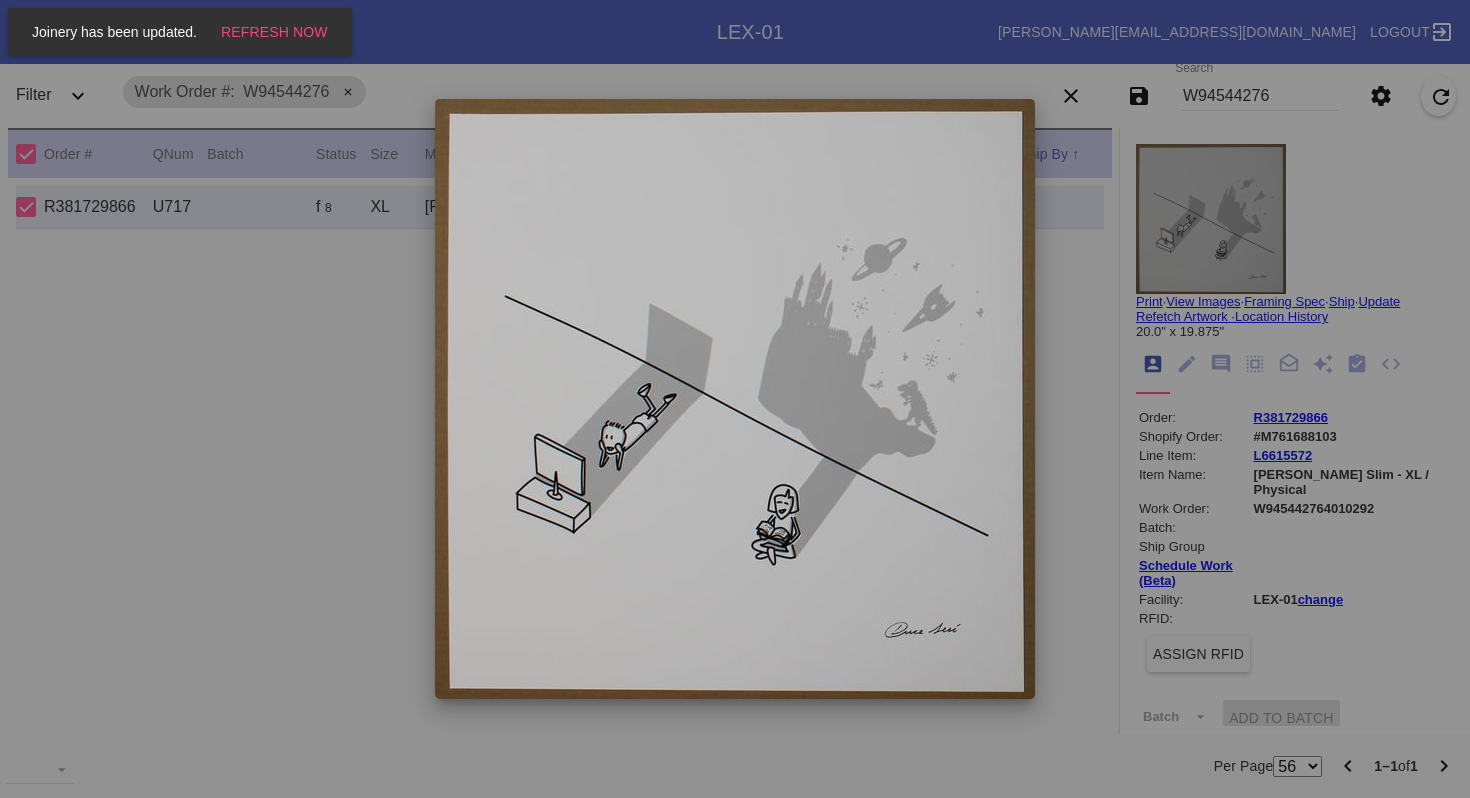 click at bounding box center (735, 399) 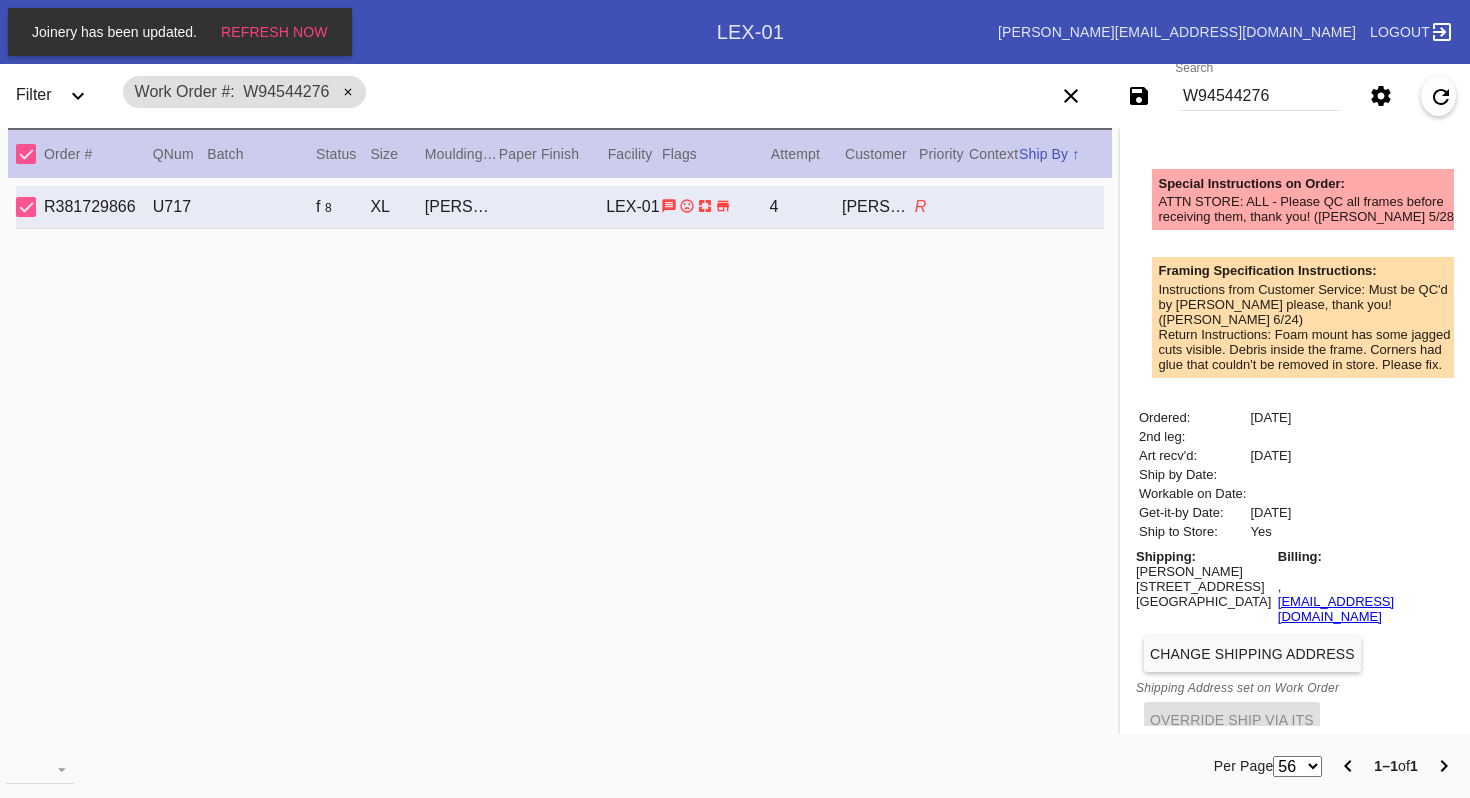 scroll, scrollTop: 0, scrollLeft: 0, axis: both 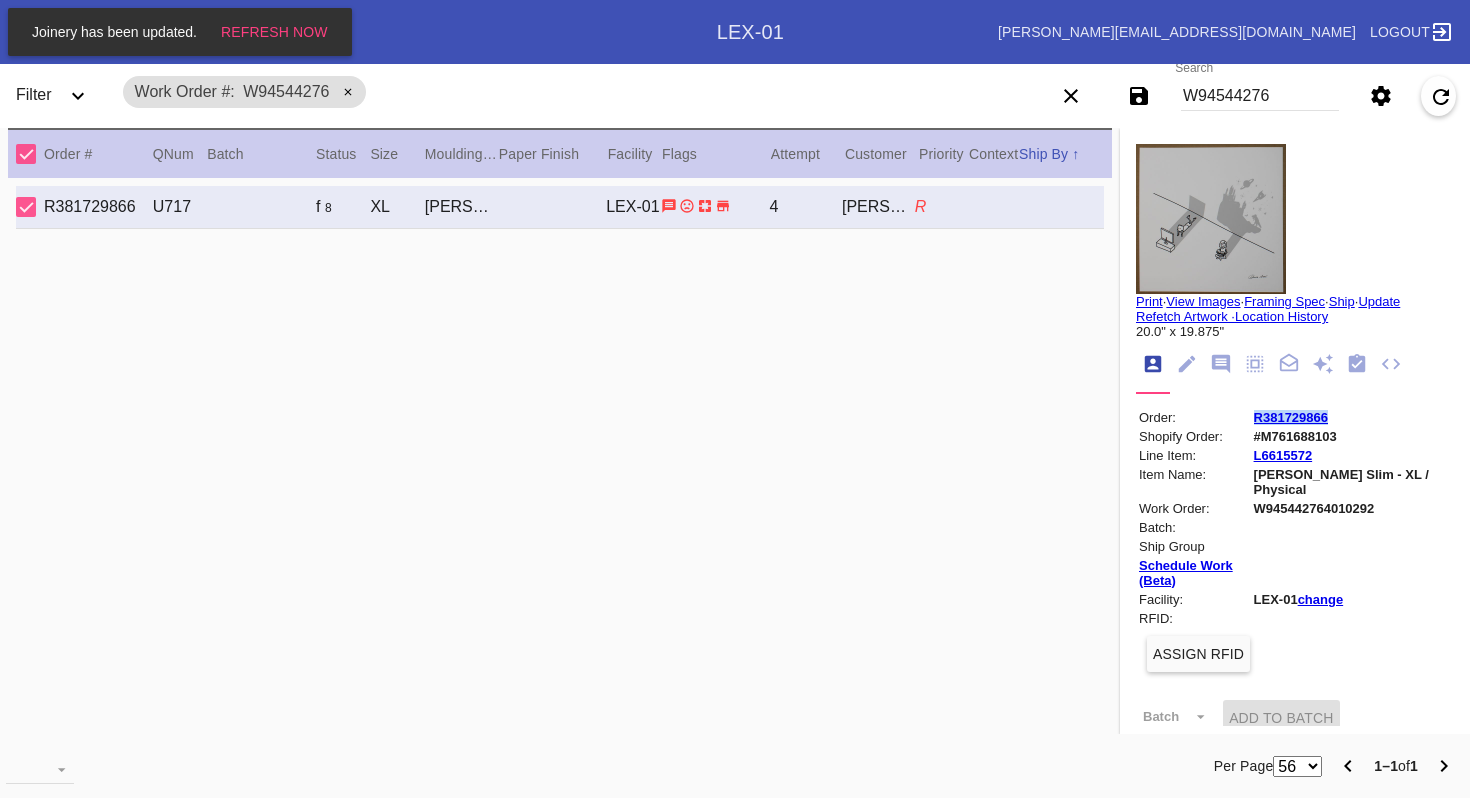 drag, startPoint x: 1361, startPoint y: 421, endPoint x: 1265, endPoint y: 423, distance: 96.02083 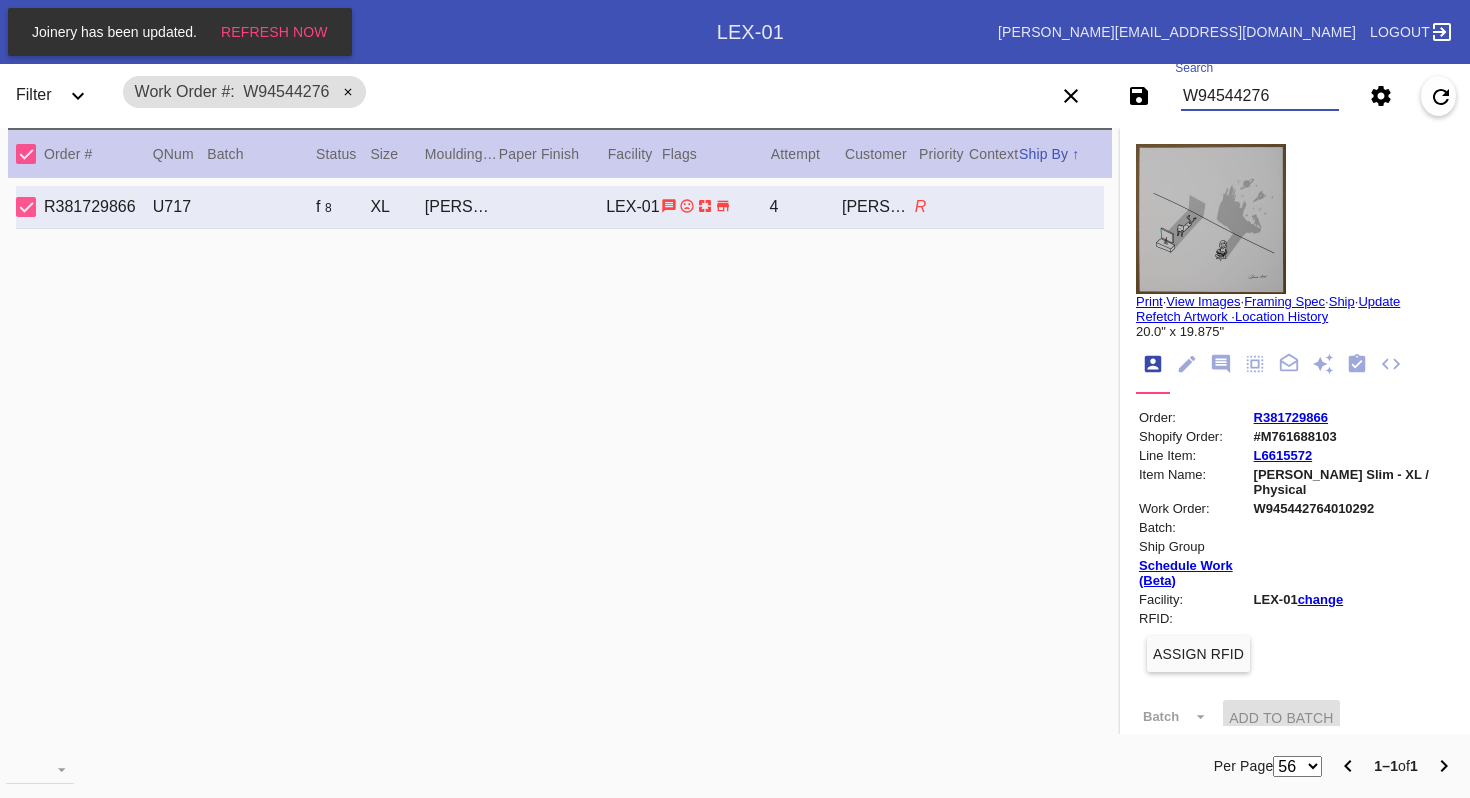 click on "W94544276" at bounding box center [1260, 96] 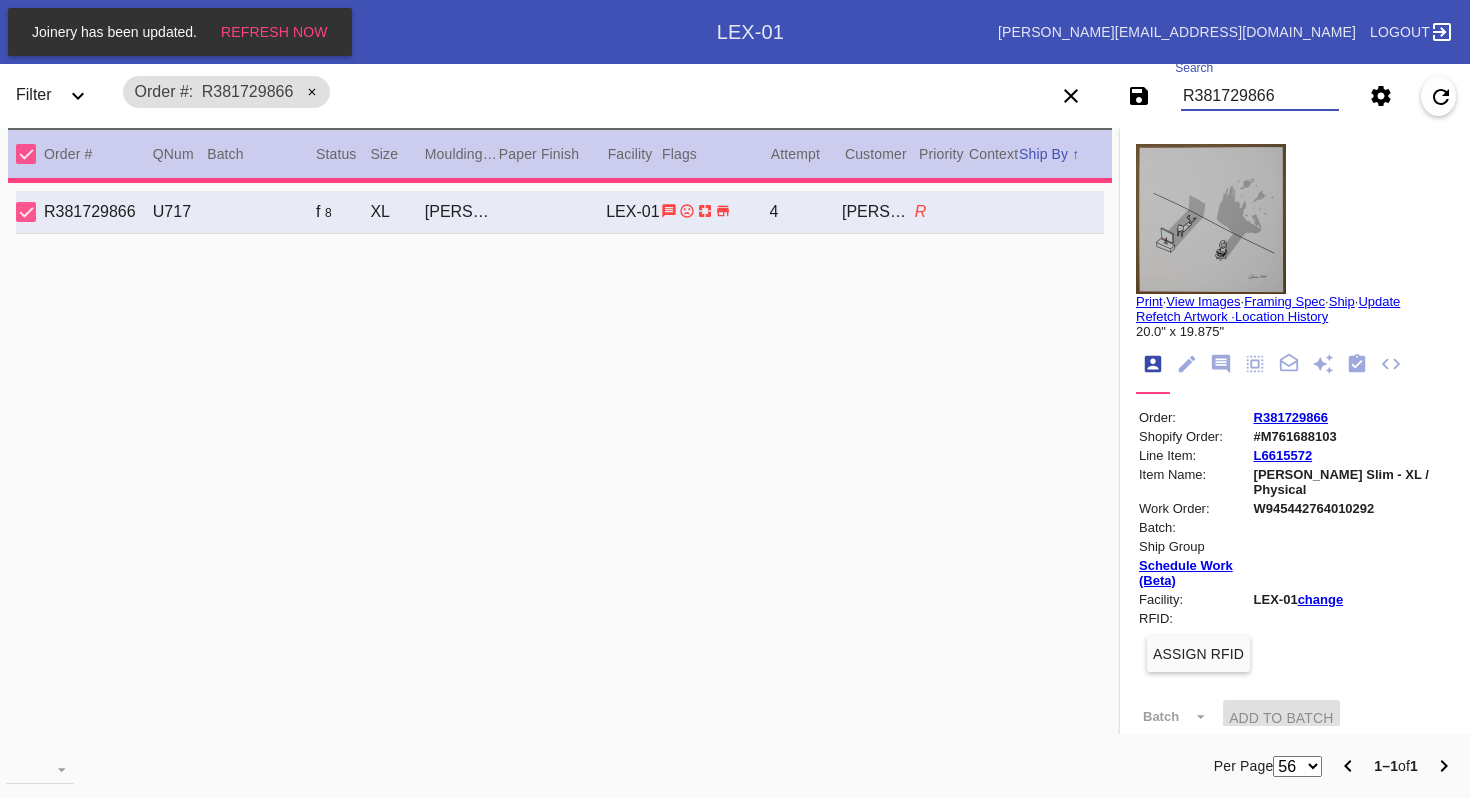 click on "R381729866" at bounding box center [1260, 96] 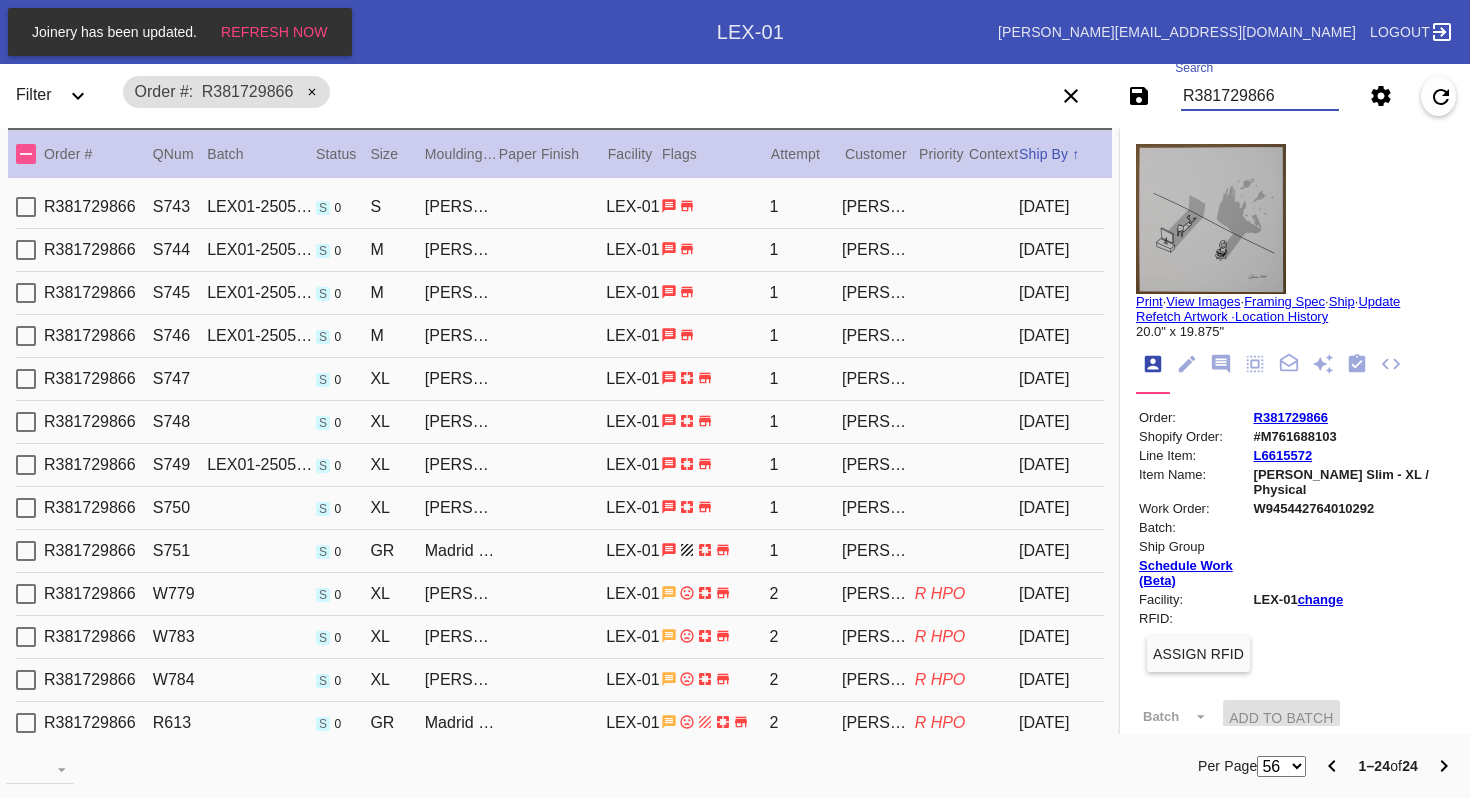 scroll, scrollTop: 510, scrollLeft: 0, axis: vertical 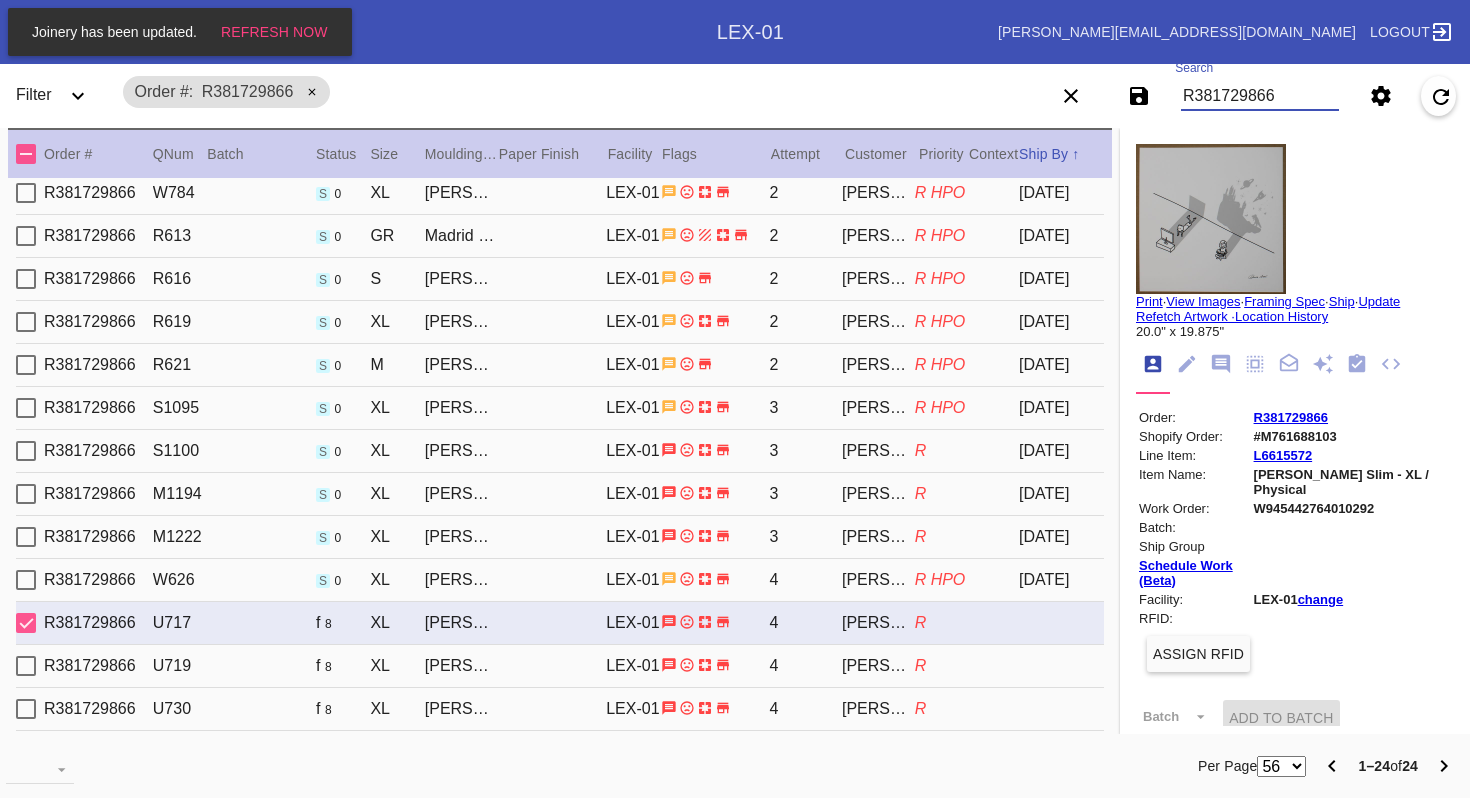 type on "R381729866" 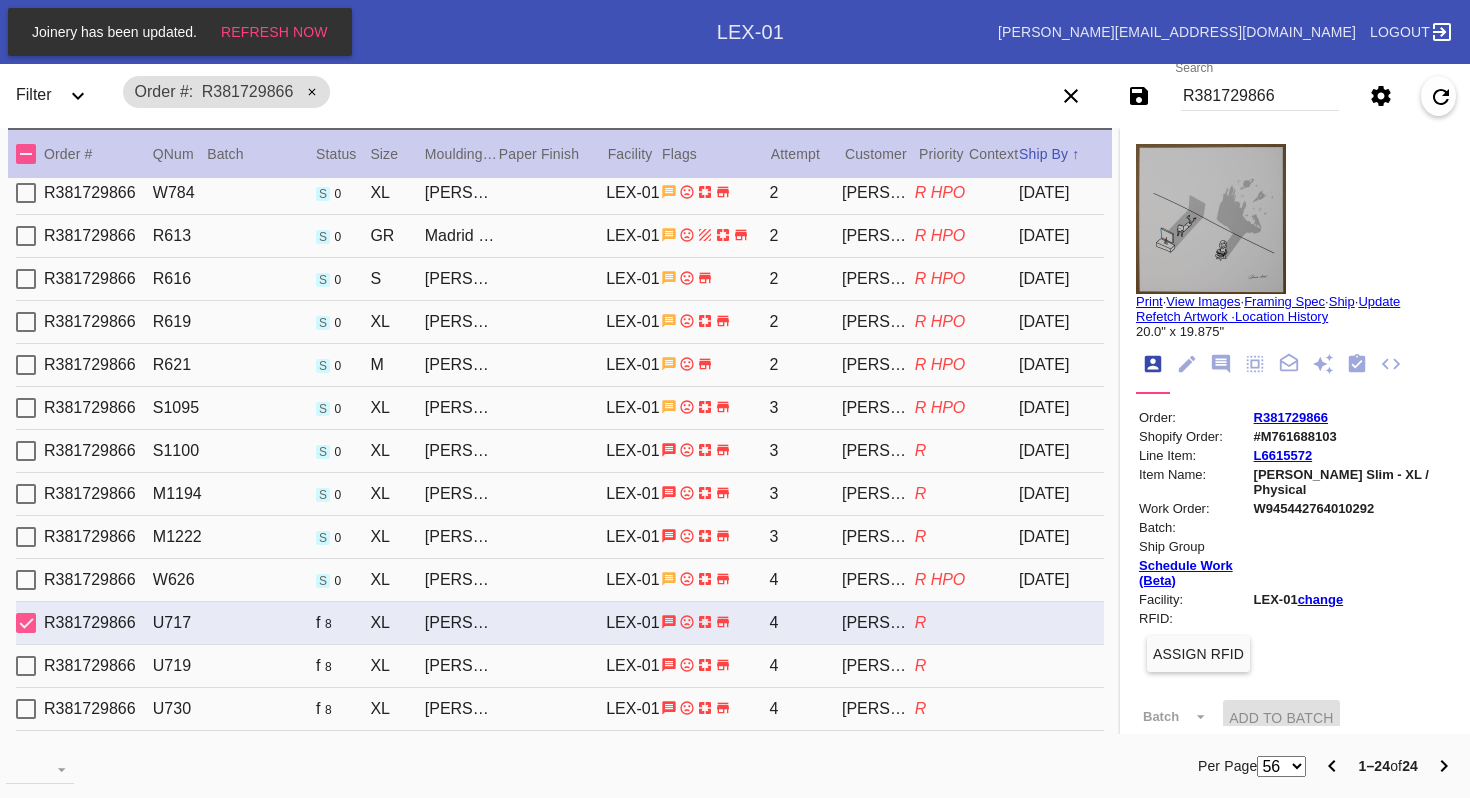 click at bounding box center [1211, 219] 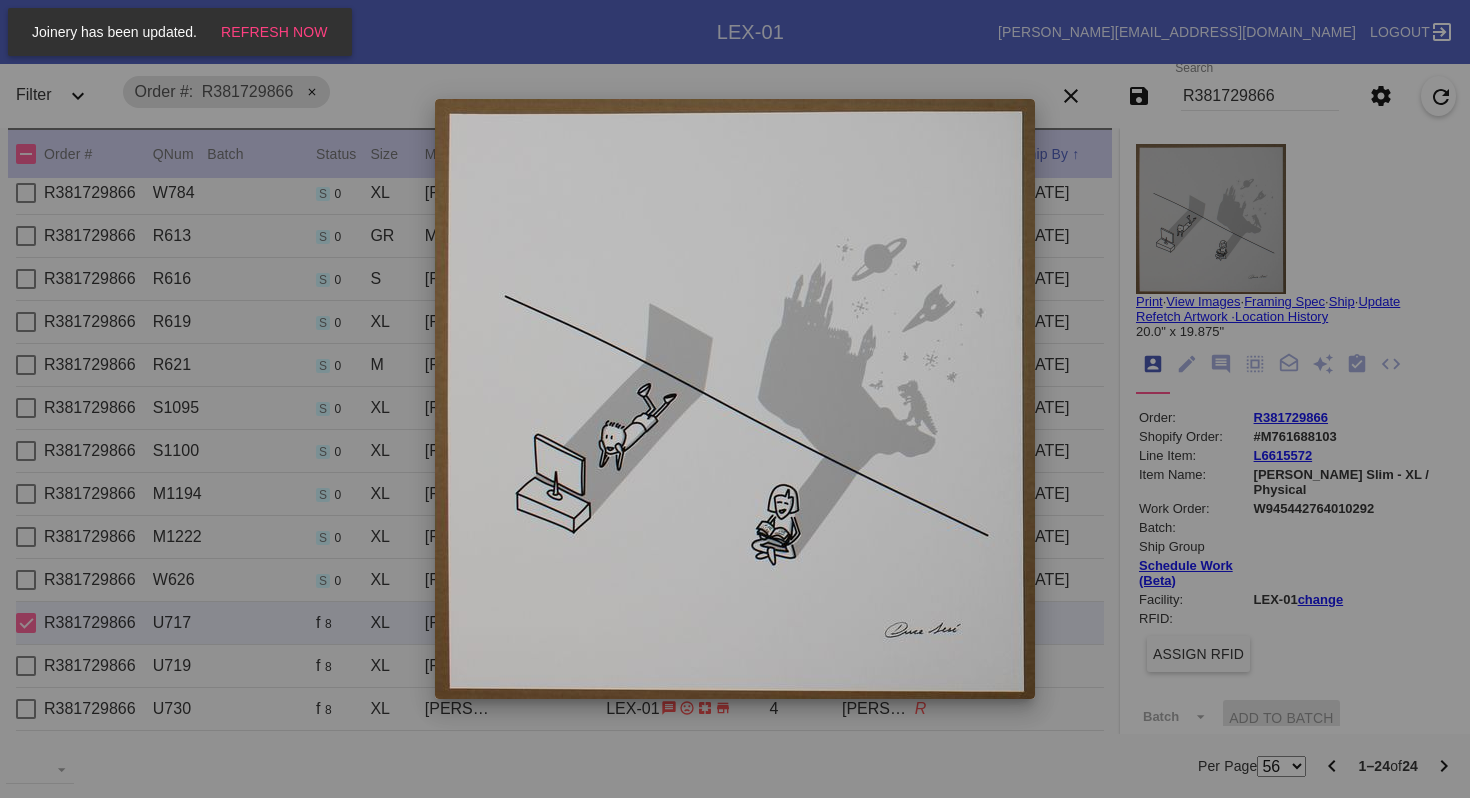 click at bounding box center [735, 399] 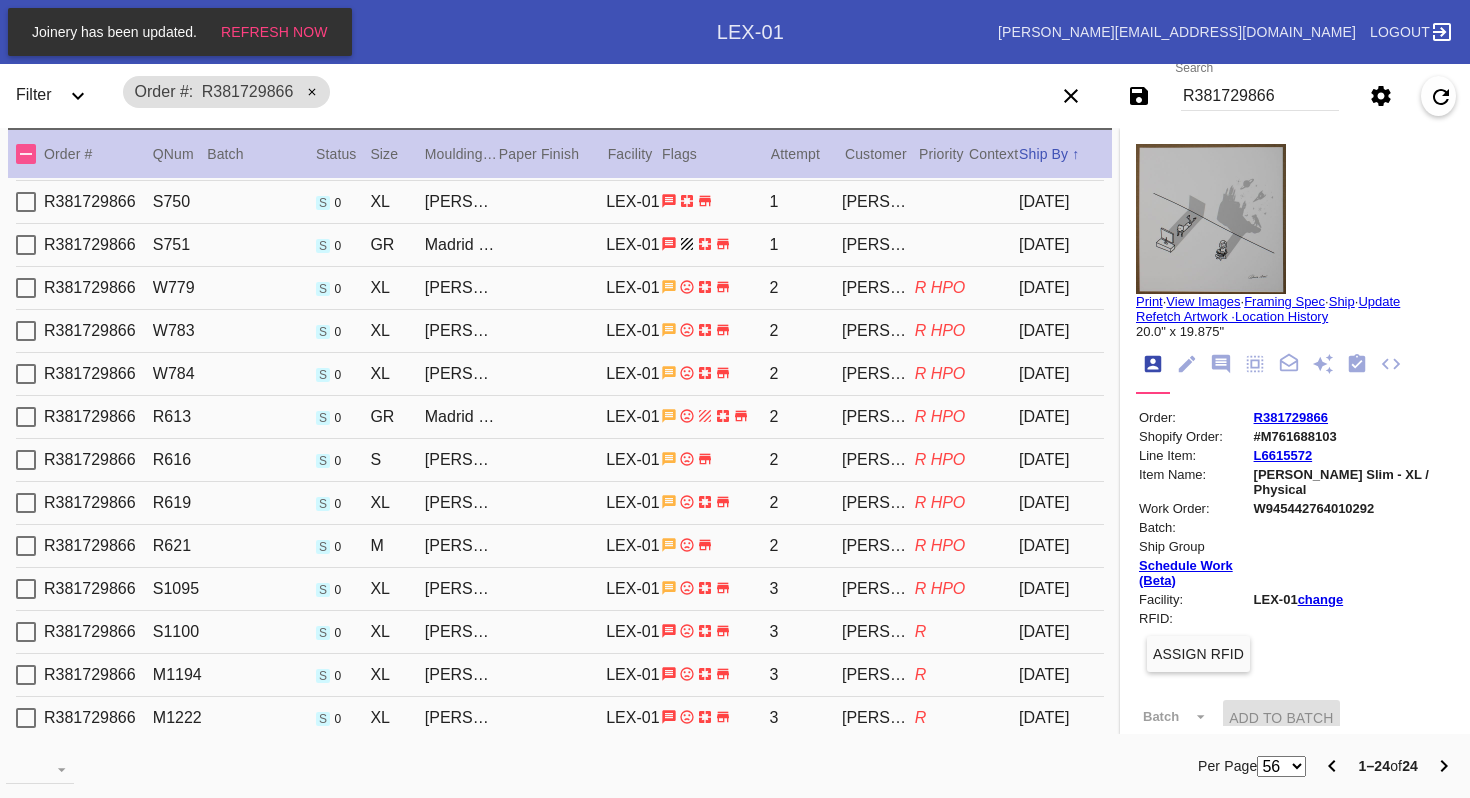 scroll, scrollTop: 307, scrollLeft: 0, axis: vertical 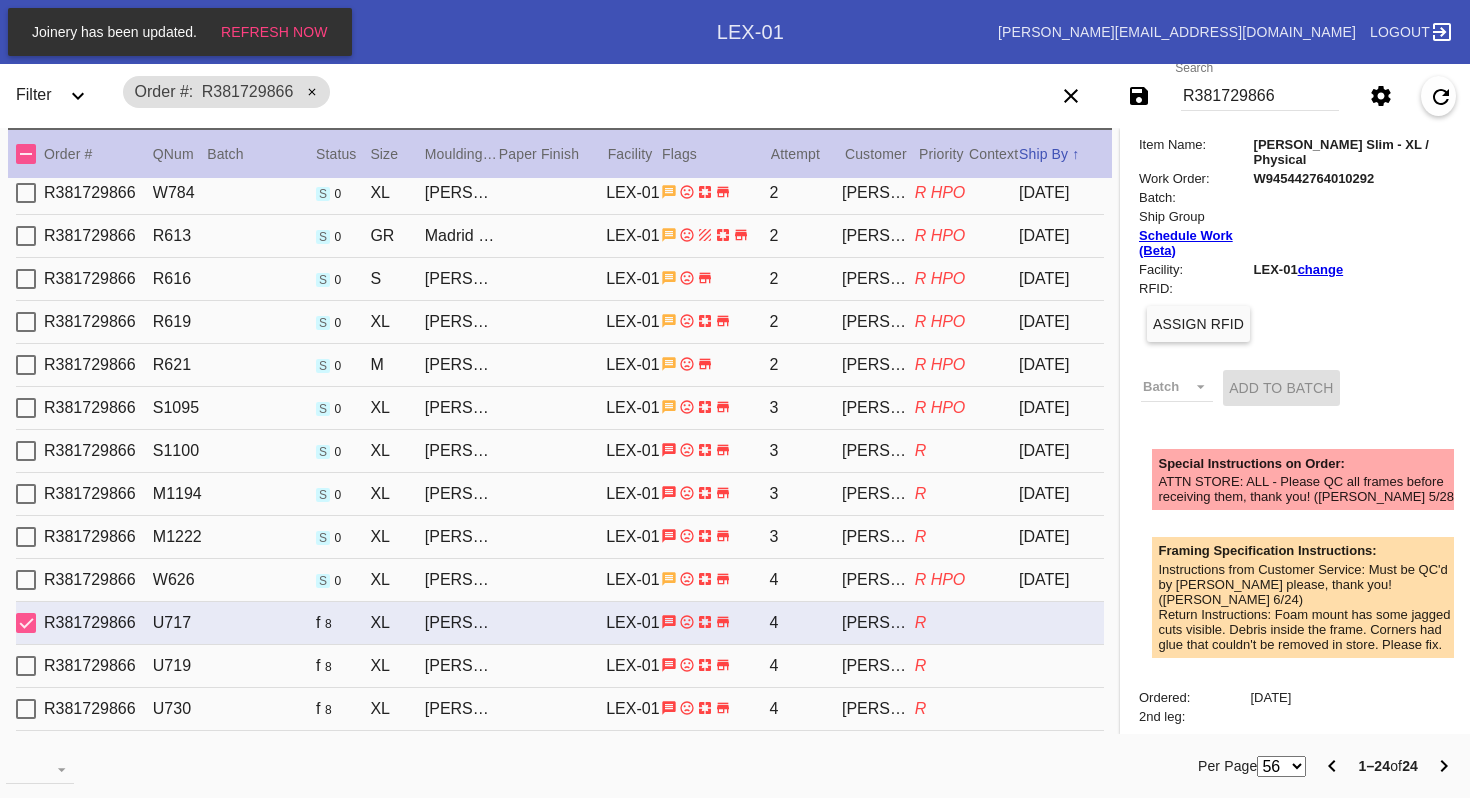 click on "[PERSON_NAME] Slim / White" at bounding box center (461, 666) 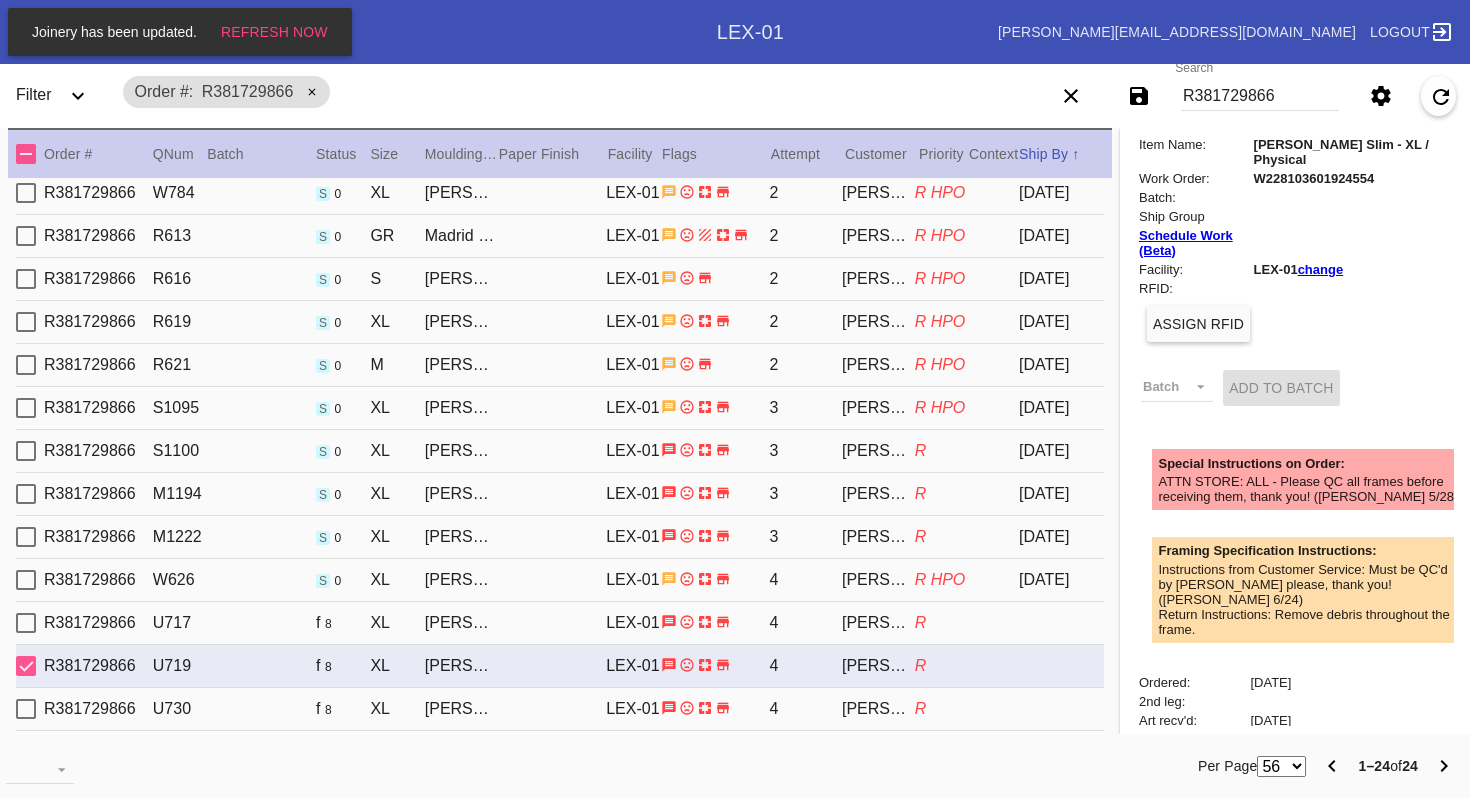 click on "R381729866 U730 f   8 XL [PERSON_NAME] Slim / White LEX-01 4 [PERSON_NAME]
R" at bounding box center (560, 709) 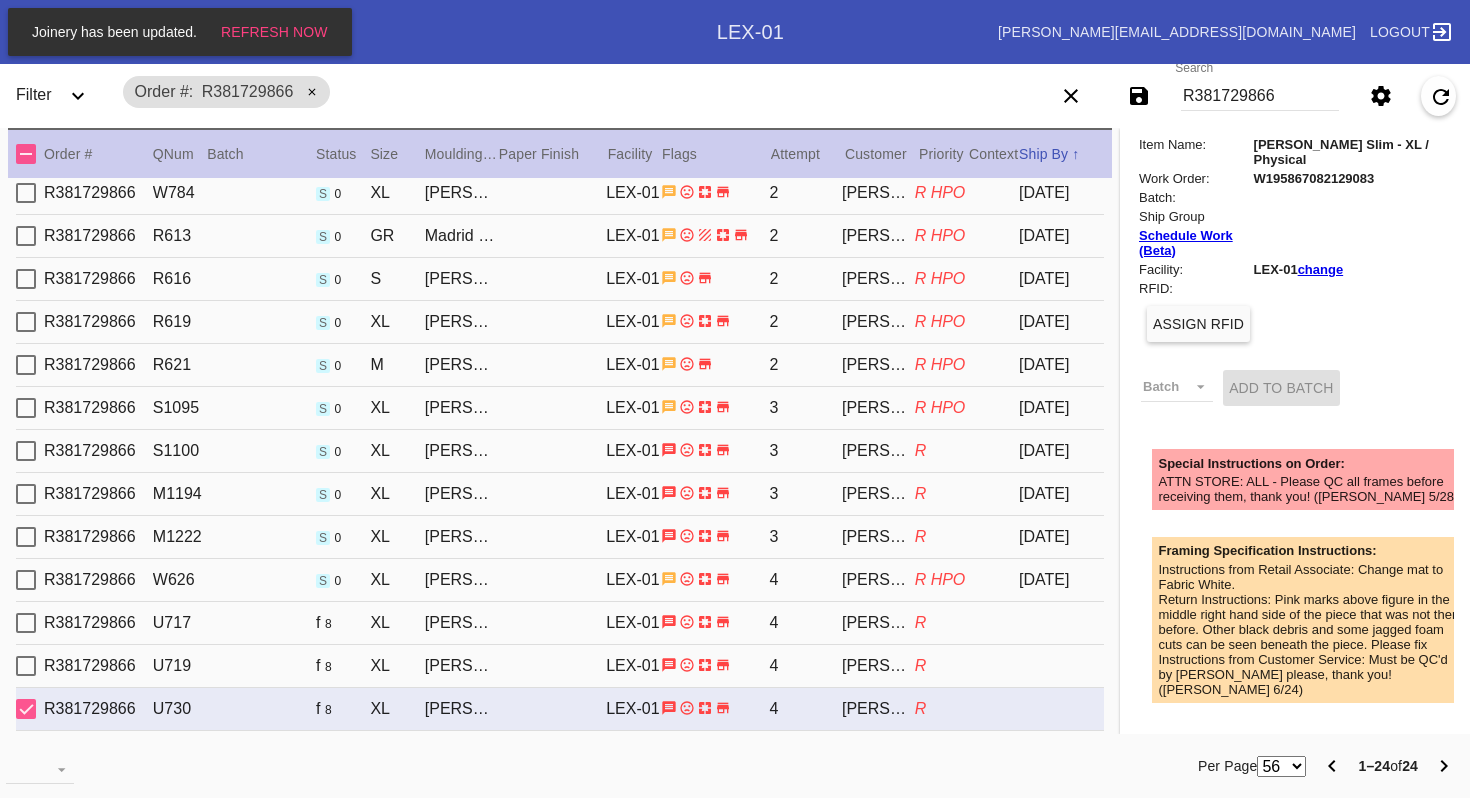 click on "[PERSON_NAME] Slim / White" at bounding box center (461, 623) 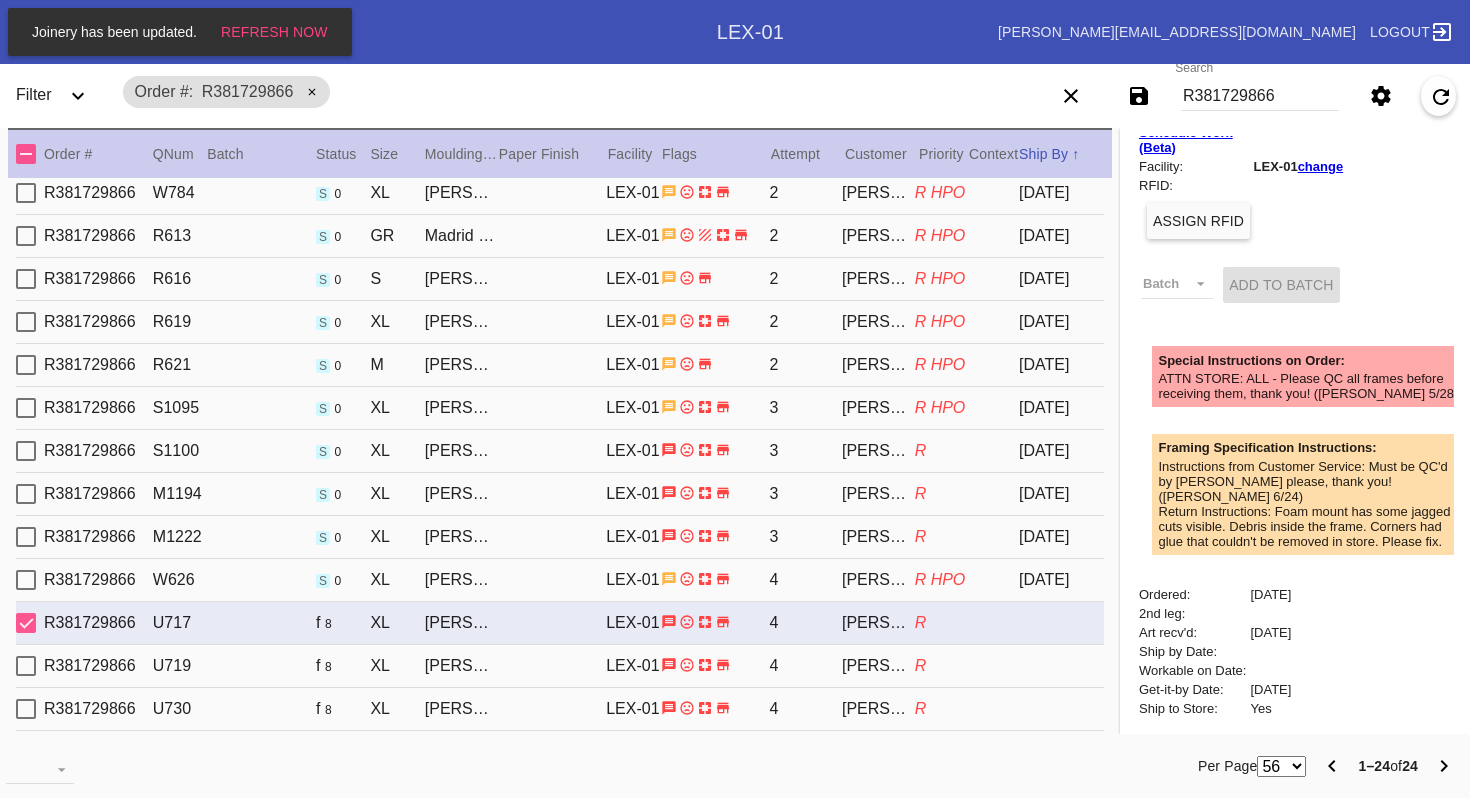 scroll, scrollTop: 610, scrollLeft: 0, axis: vertical 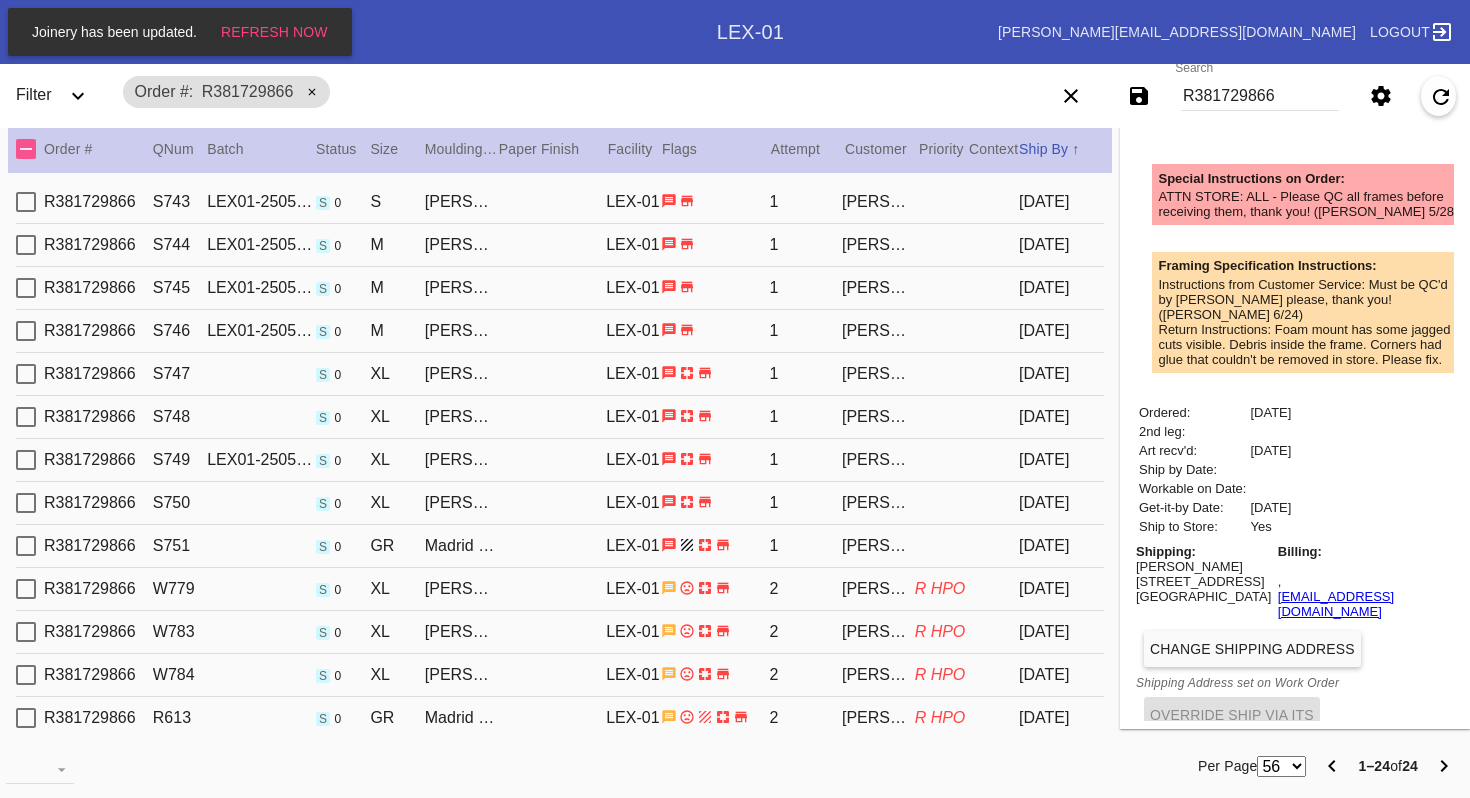 click on "R381729866" at bounding box center [1260, 96] 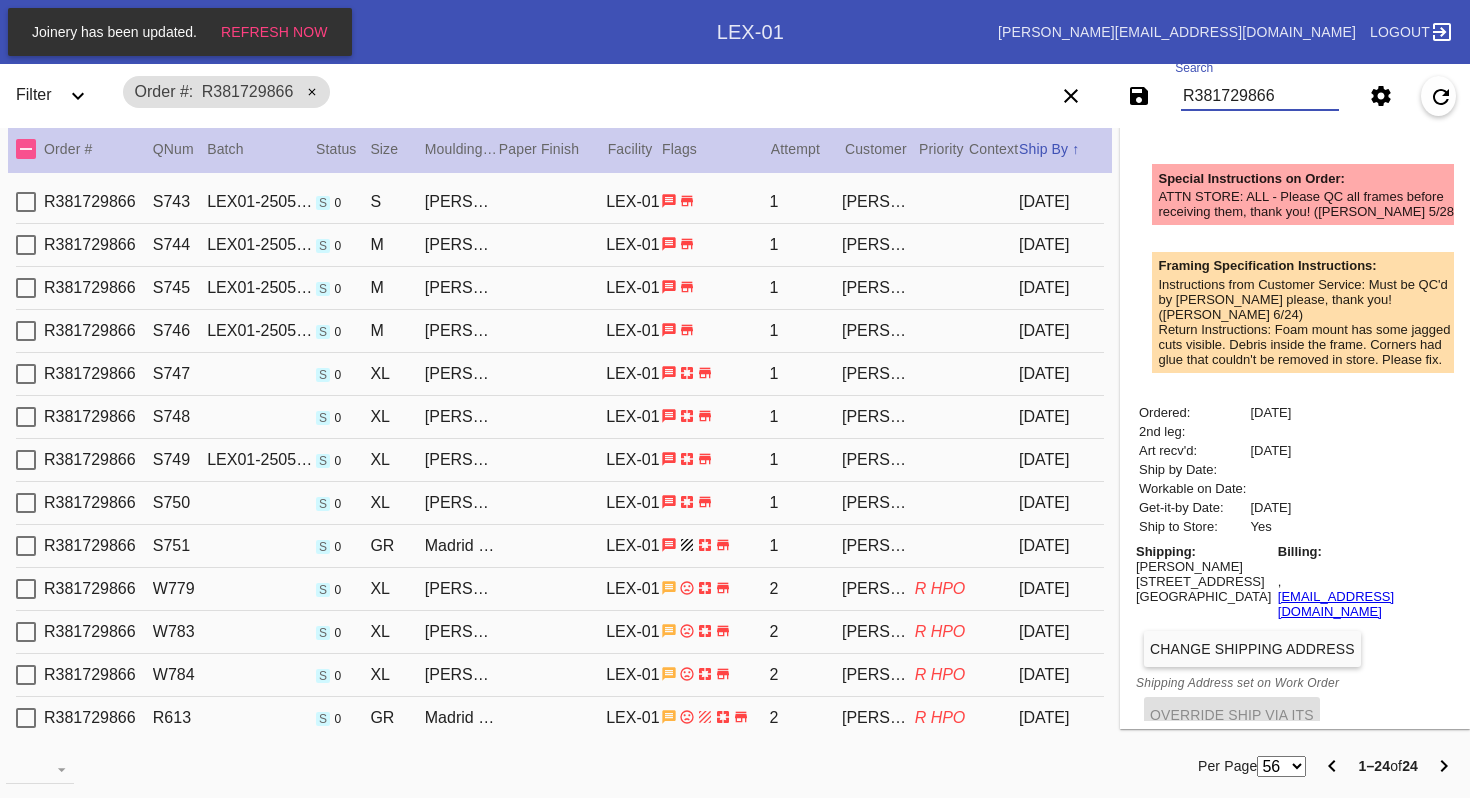 click on "R381729866" at bounding box center (1260, 96) 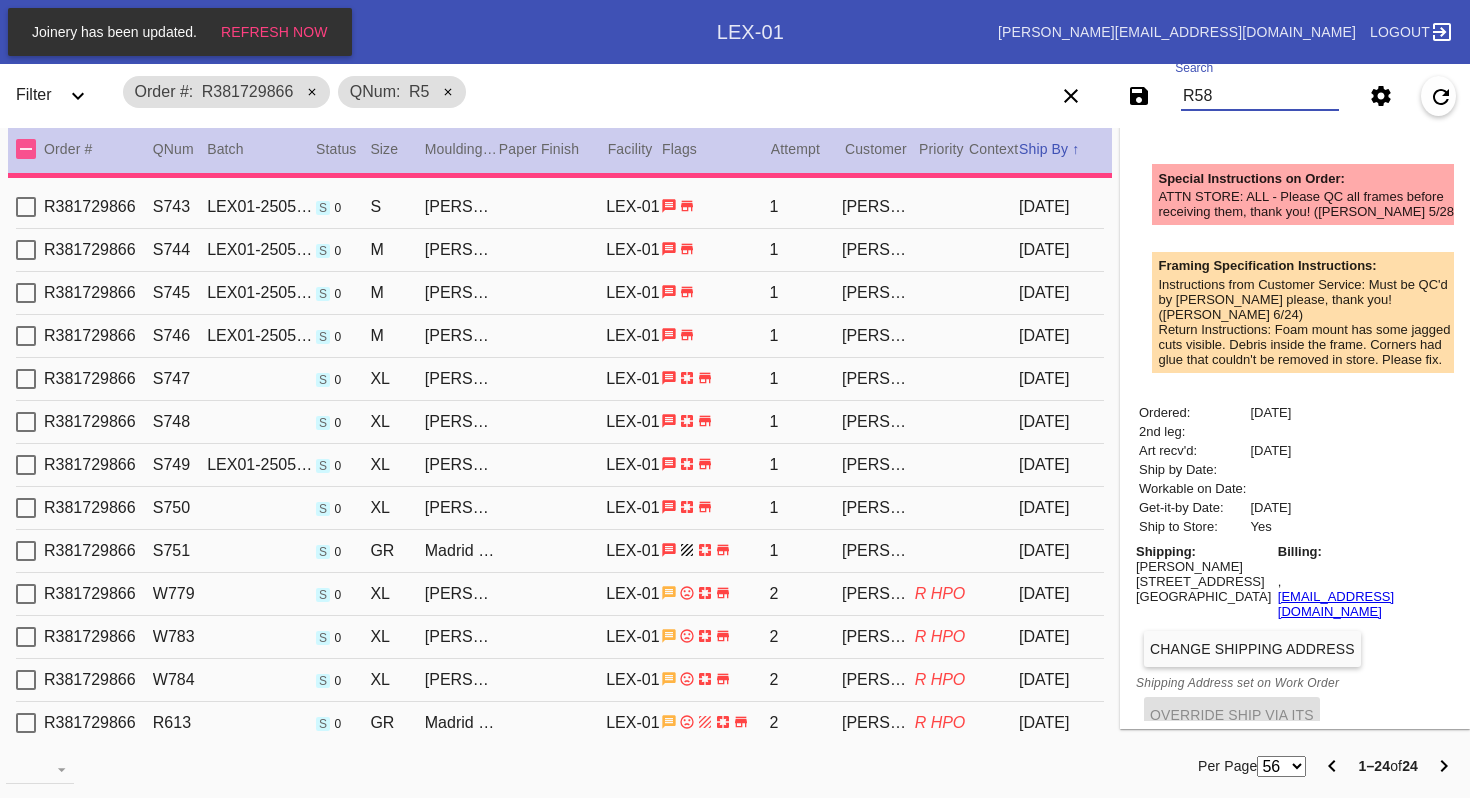 scroll, scrollTop: 0, scrollLeft: 0, axis: both 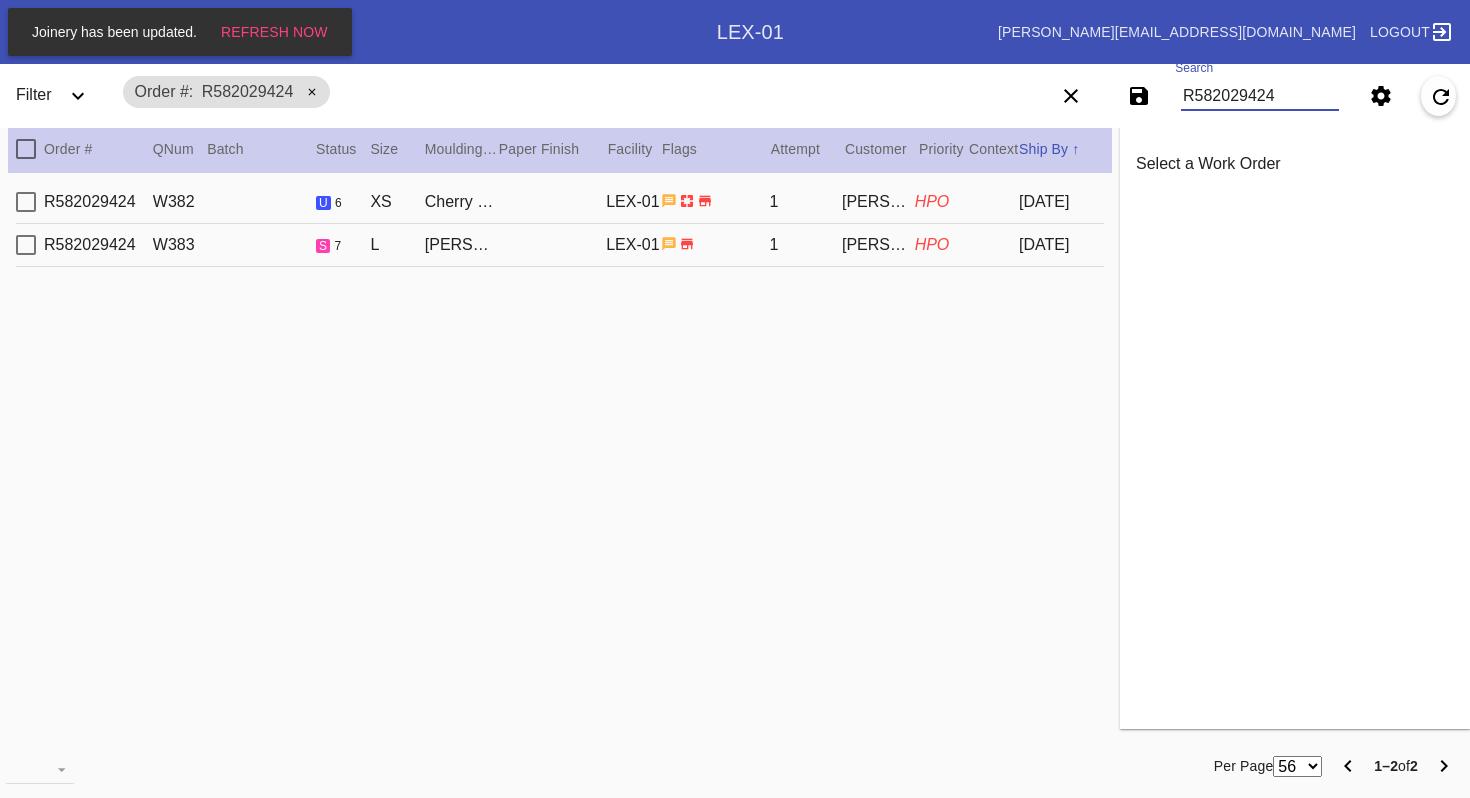 type on "R582029424" 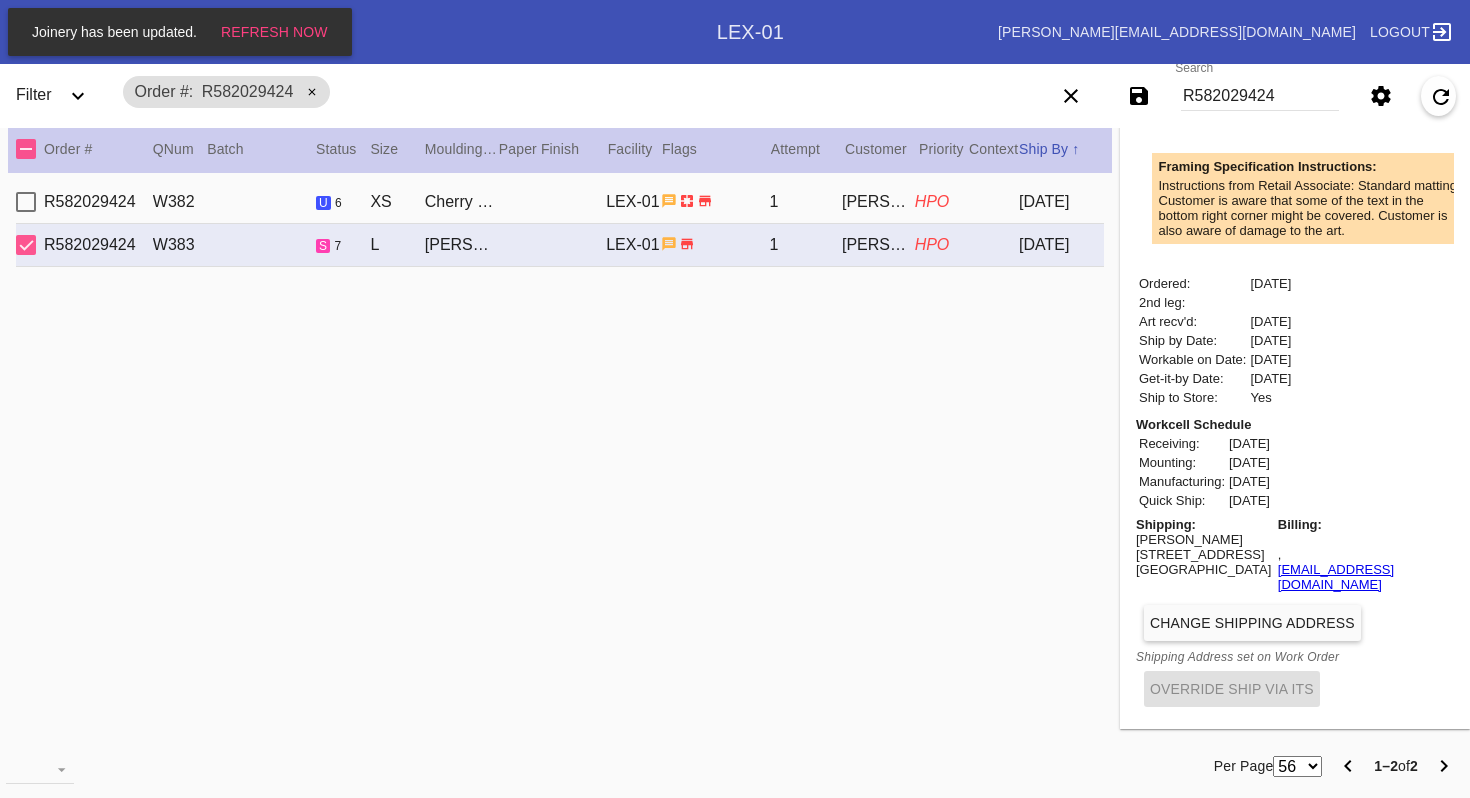 scroll, scrollTop: 0, scrollLeft: 0, axis: both 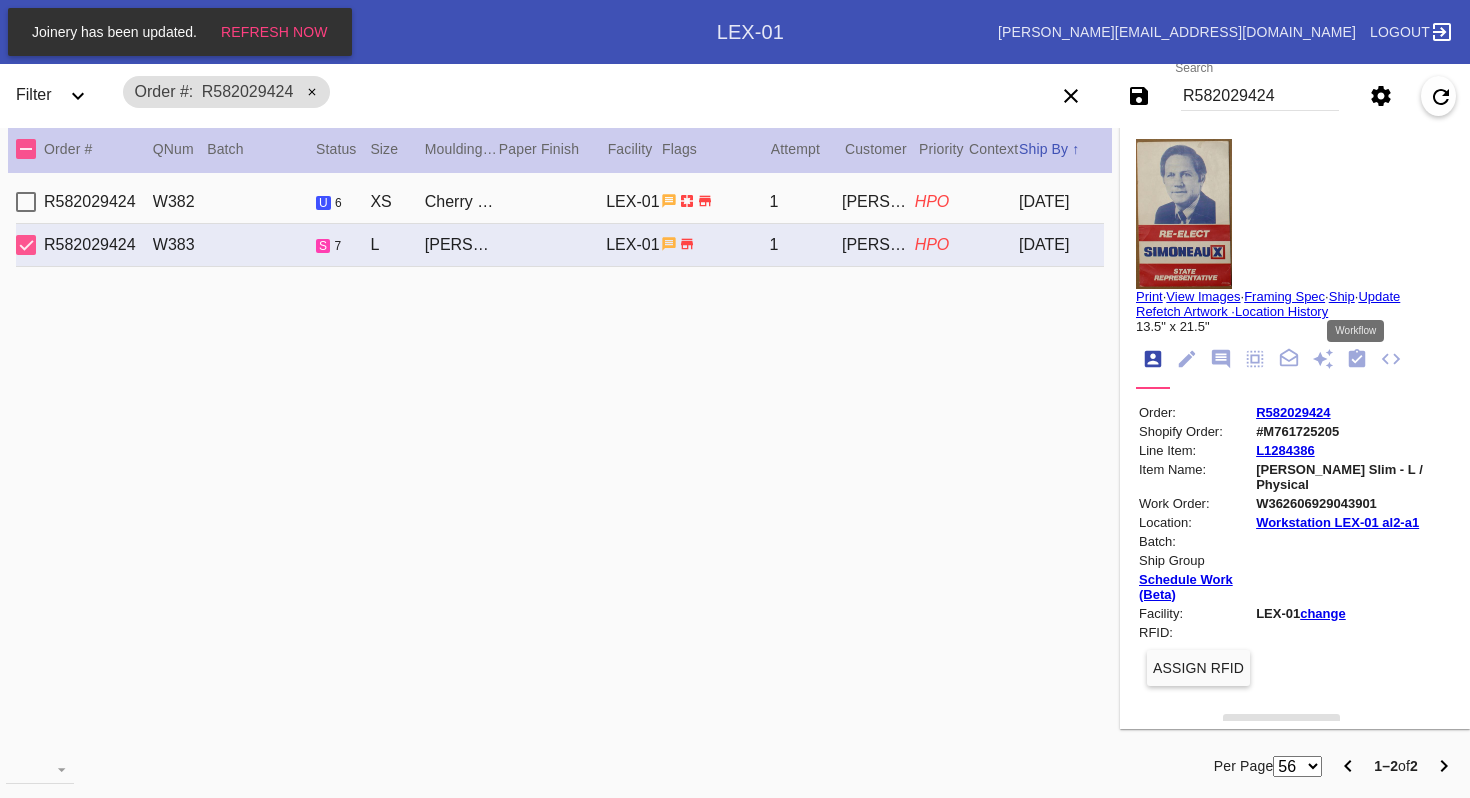 click 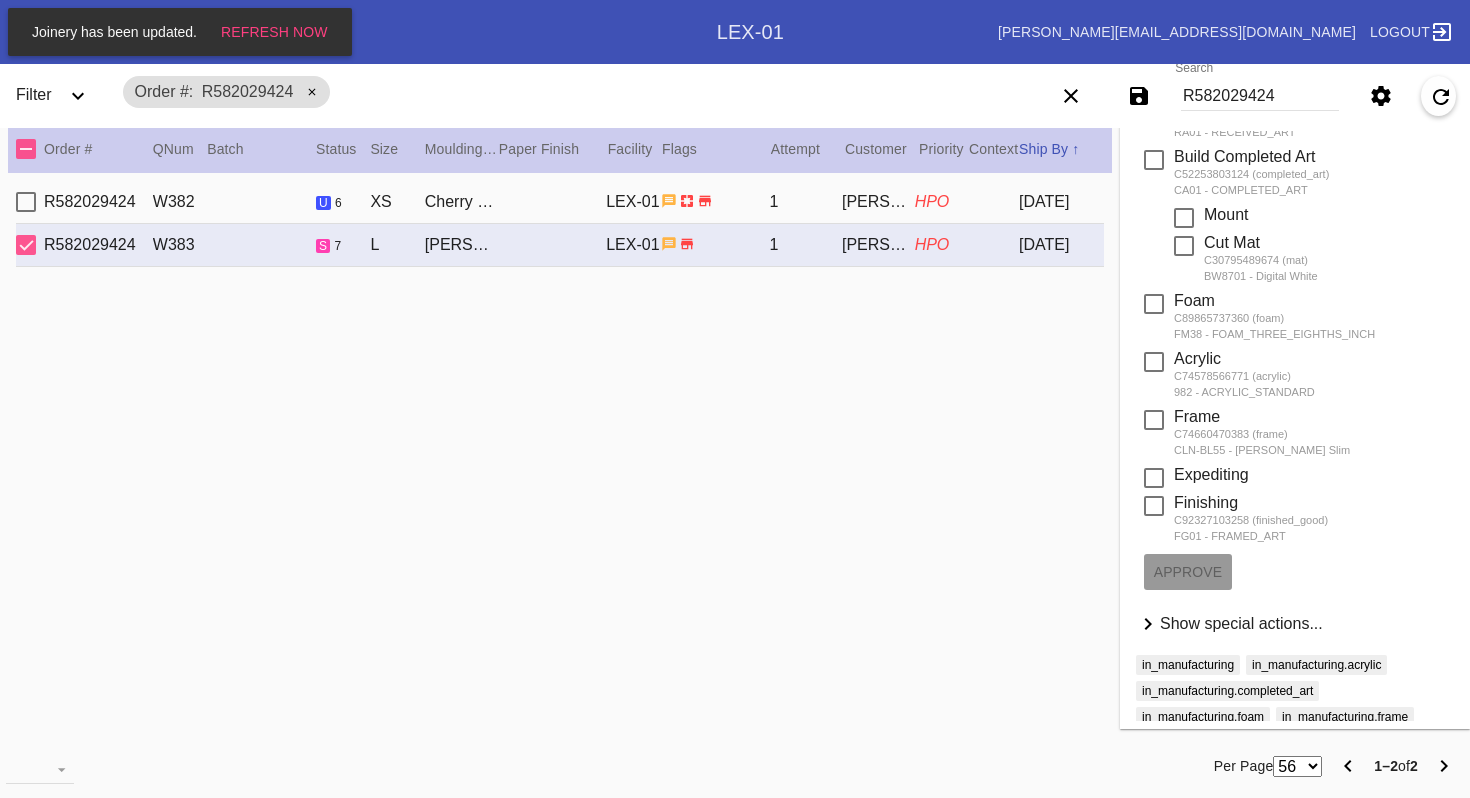 scroll, scrollTop: 391, scrollLeft: 0, axis: vertical 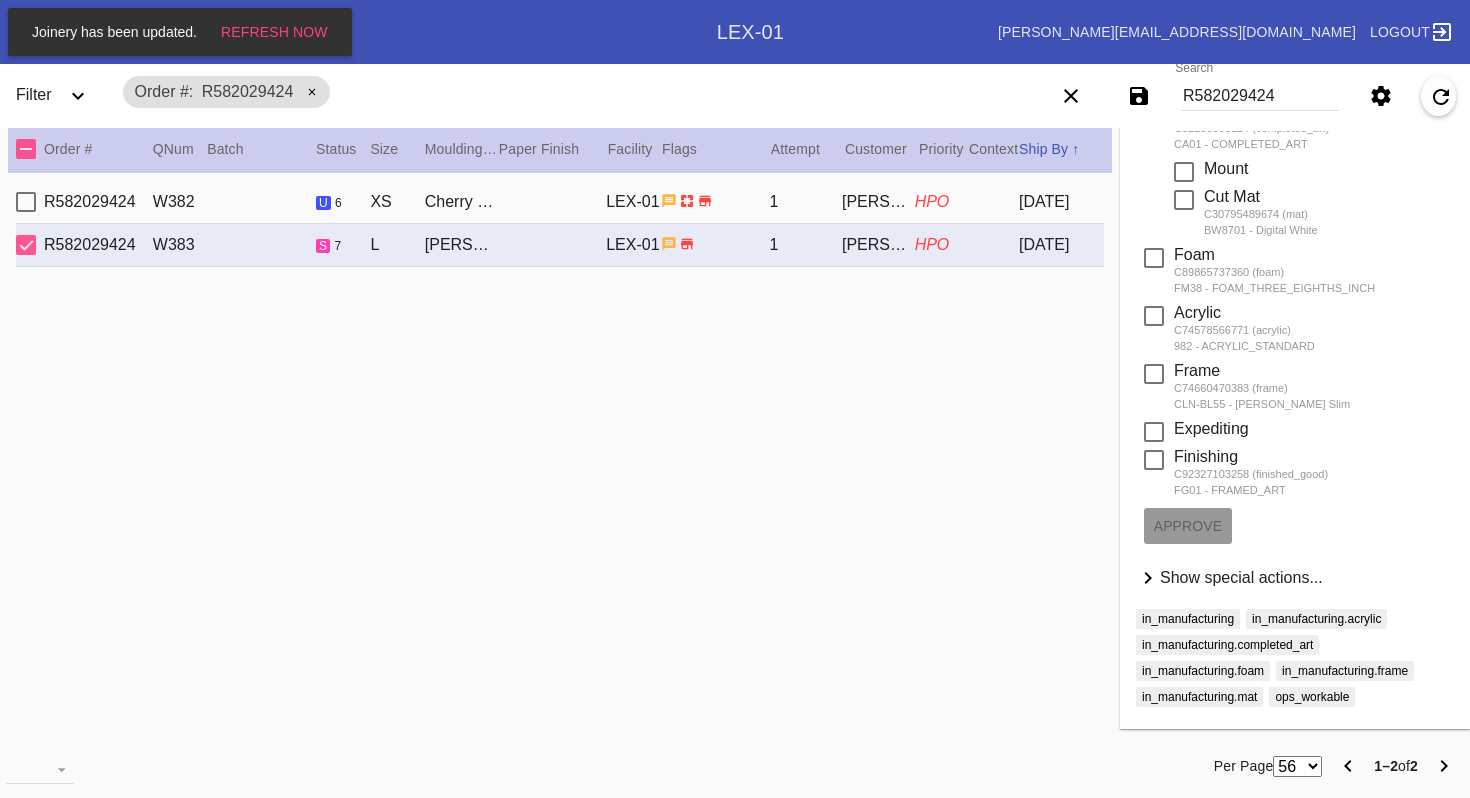 click on "Show special actions..." at bounding box center (1241, 577) 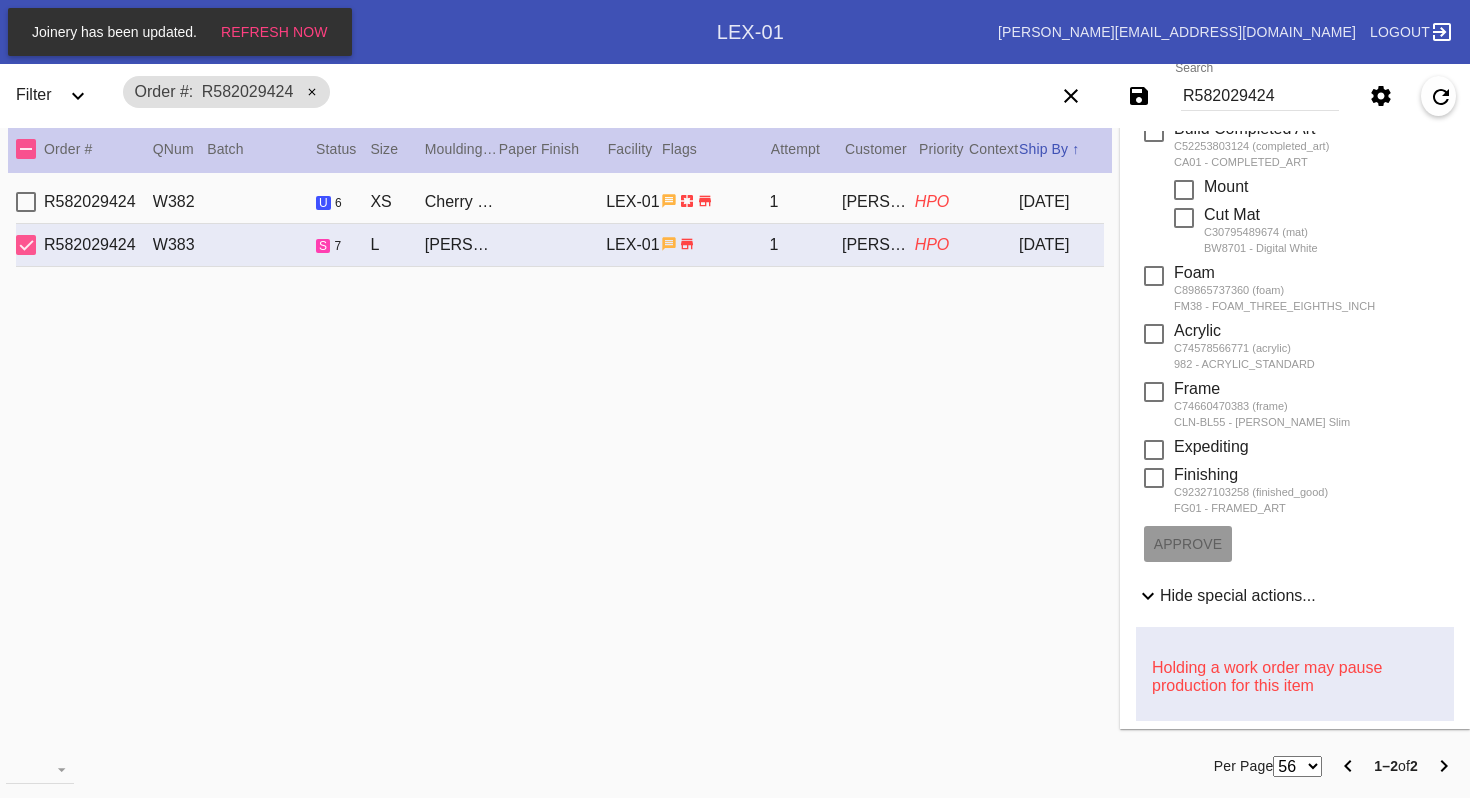 scroll, scrollTop: 0, scrollLeft: 0, axis: both 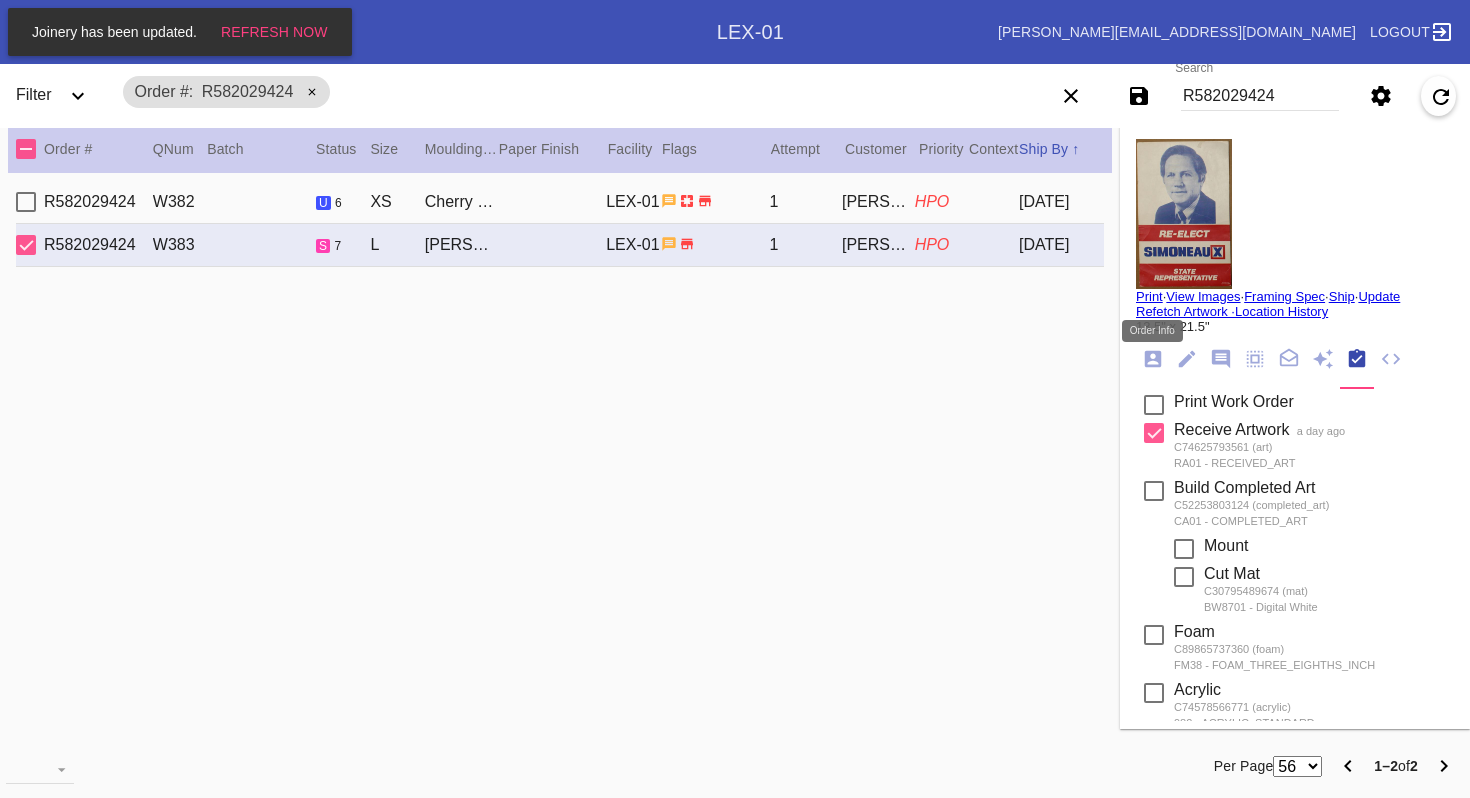 click 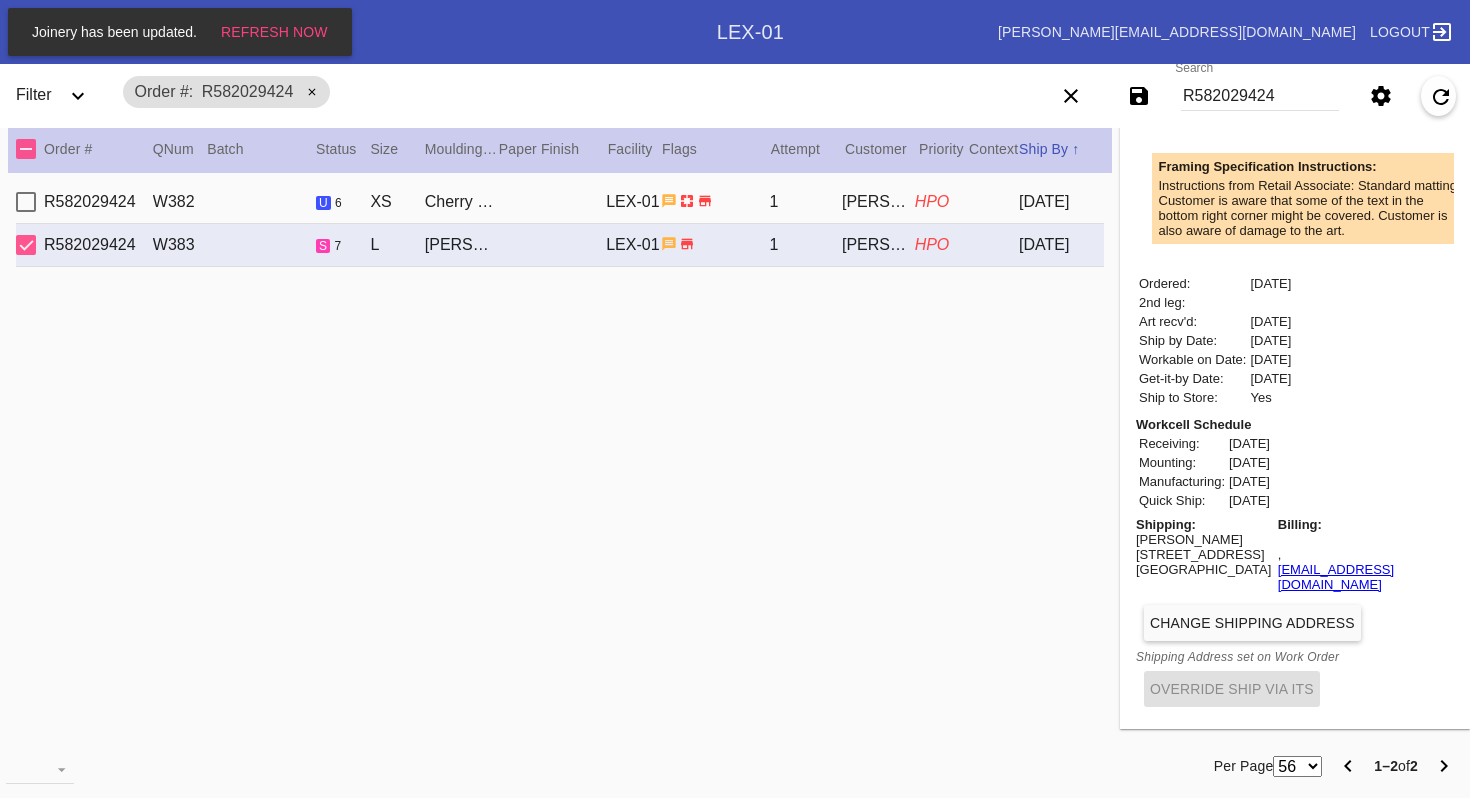 scroll, scrollTop: 0, scrollLeft: 0, axis: both 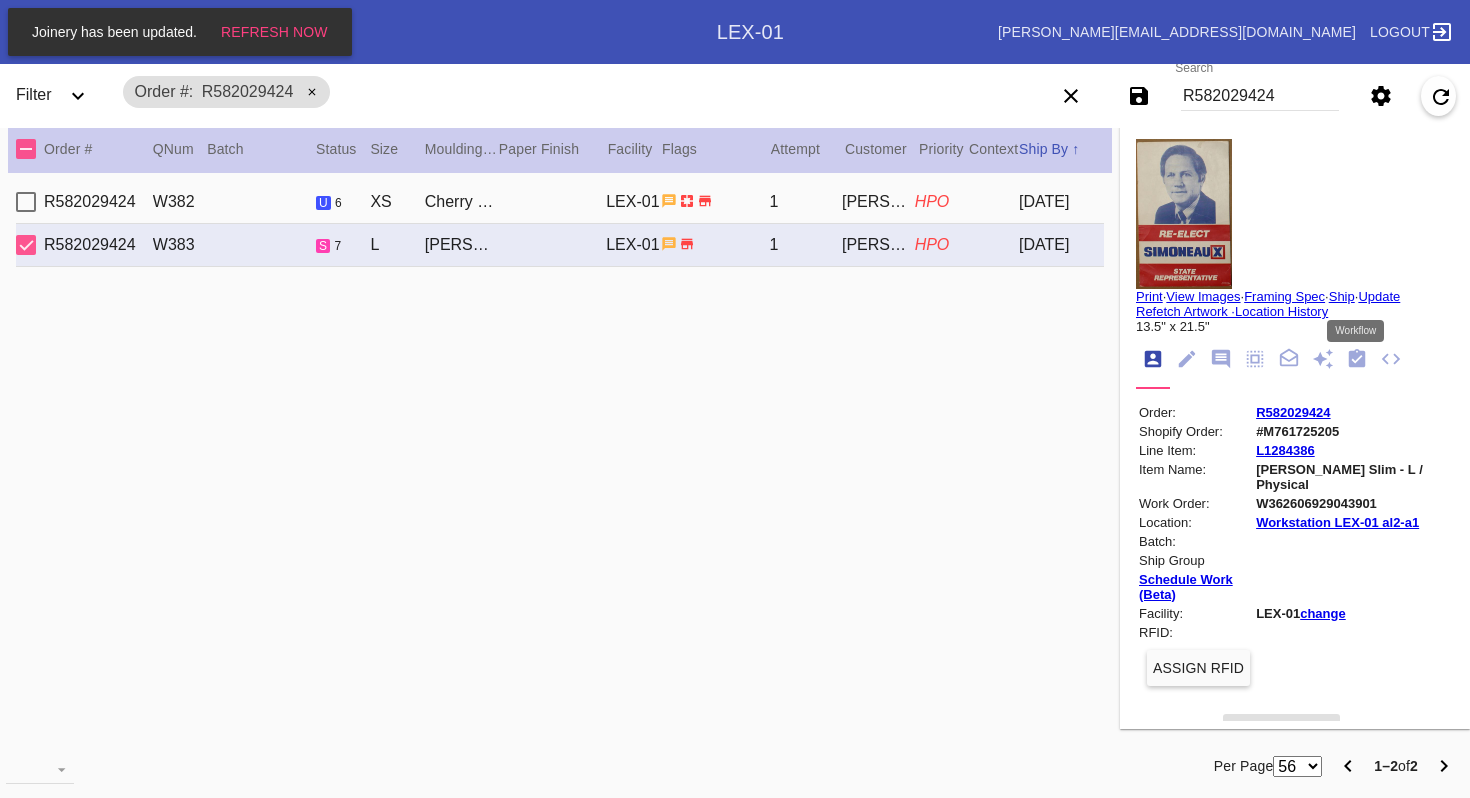 click 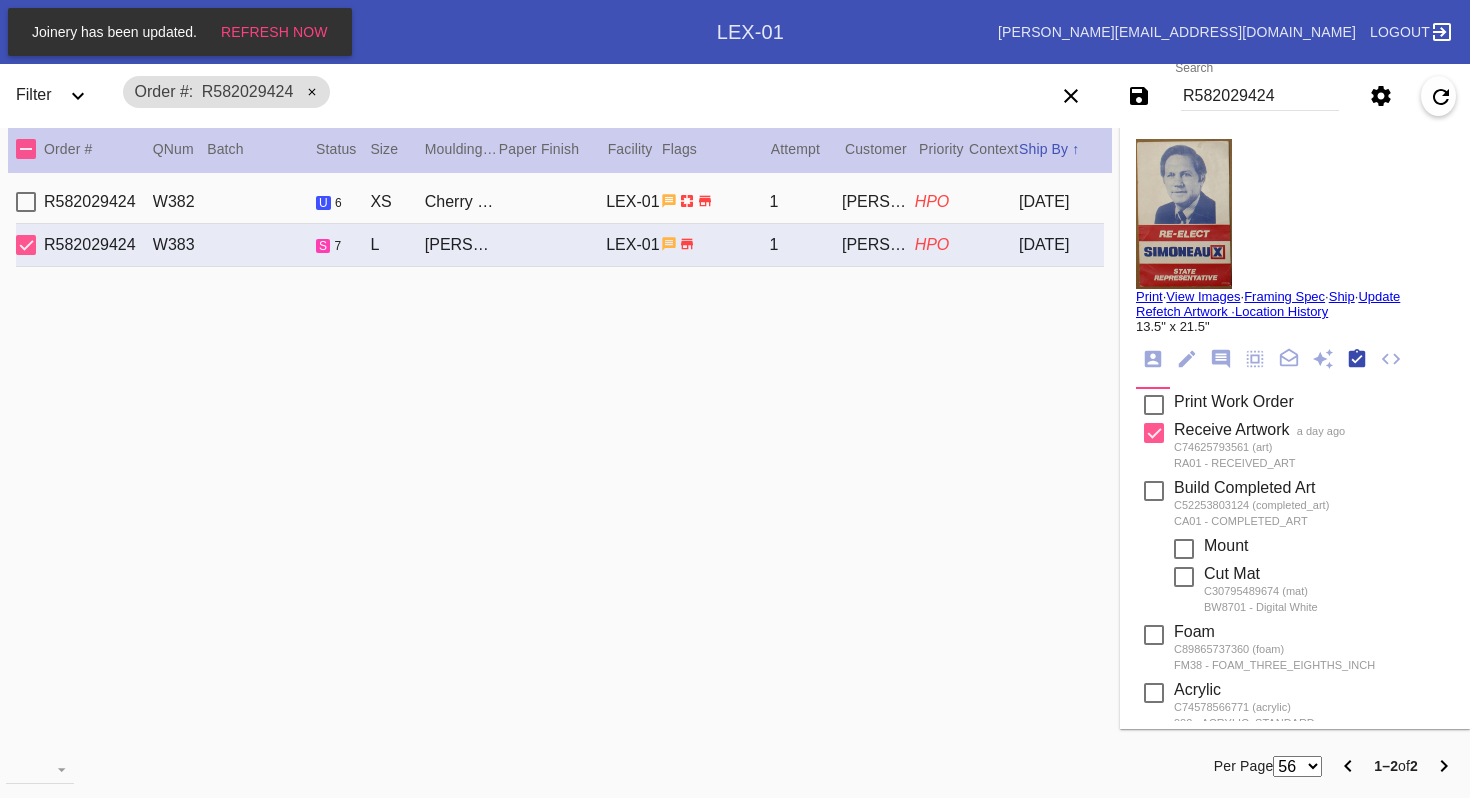scroll, scrollTop: 320, scrollLeft: 0, axis: vertical 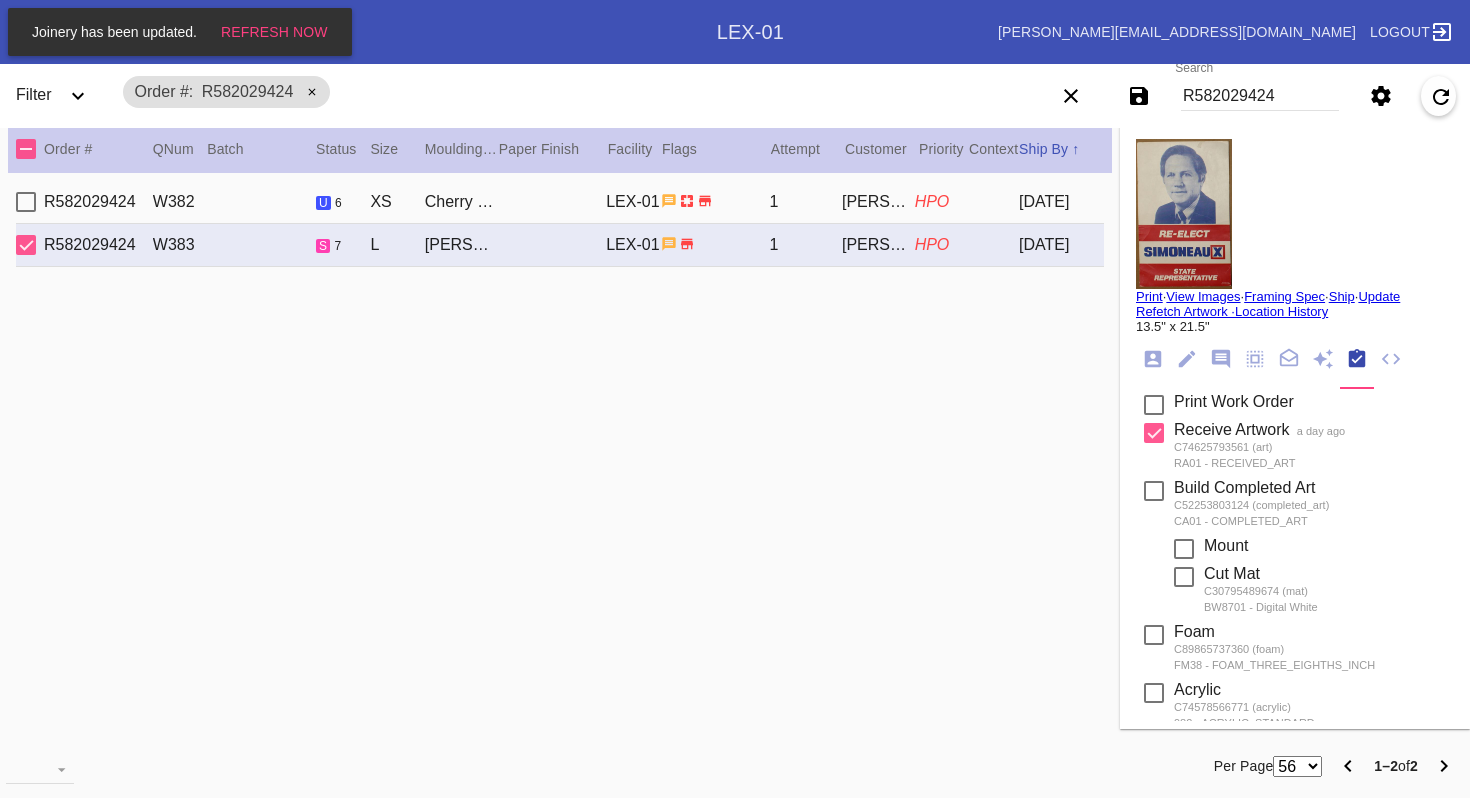 click 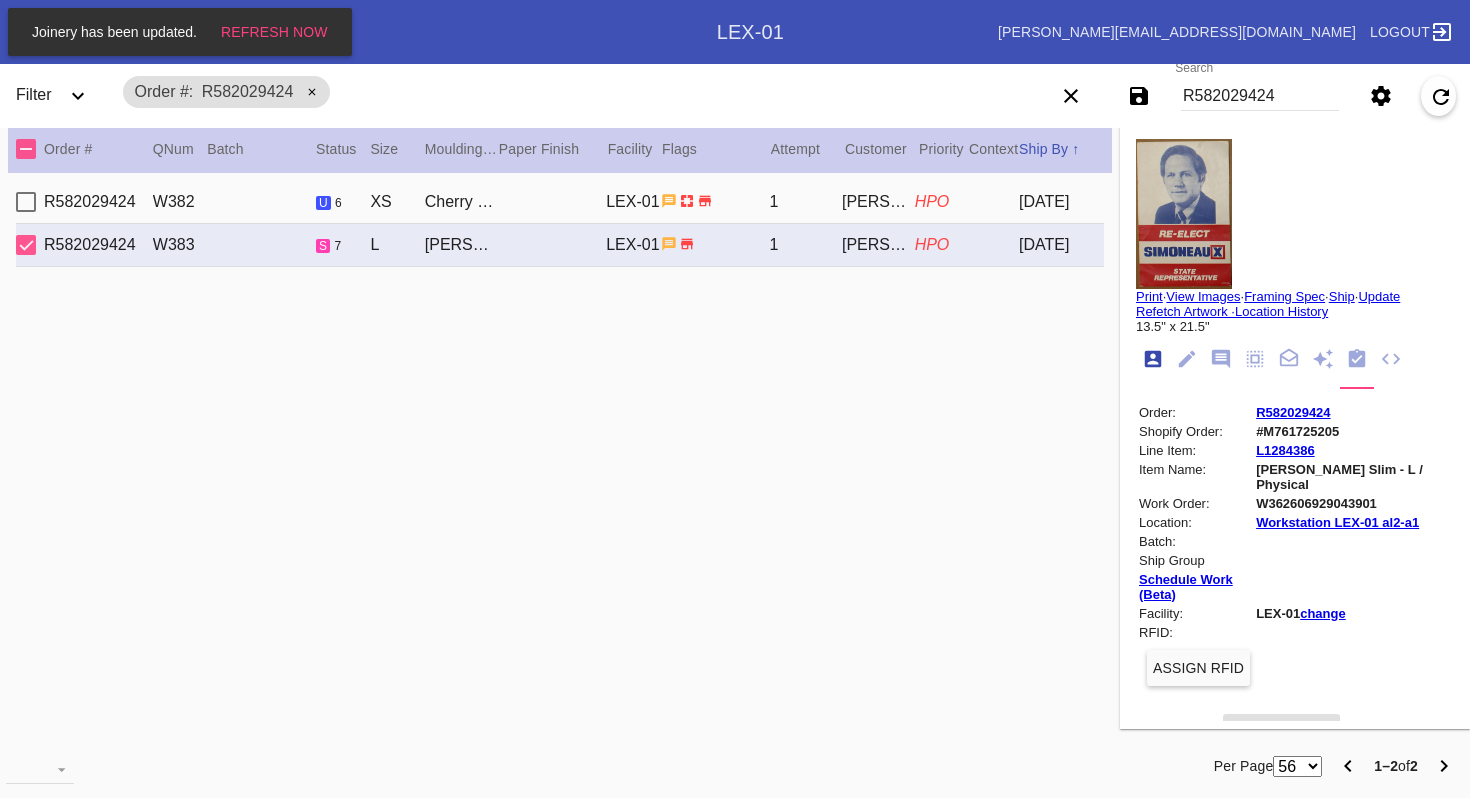 scroll, scrollTop: 24, scrollLeft: 0, axis: vertical 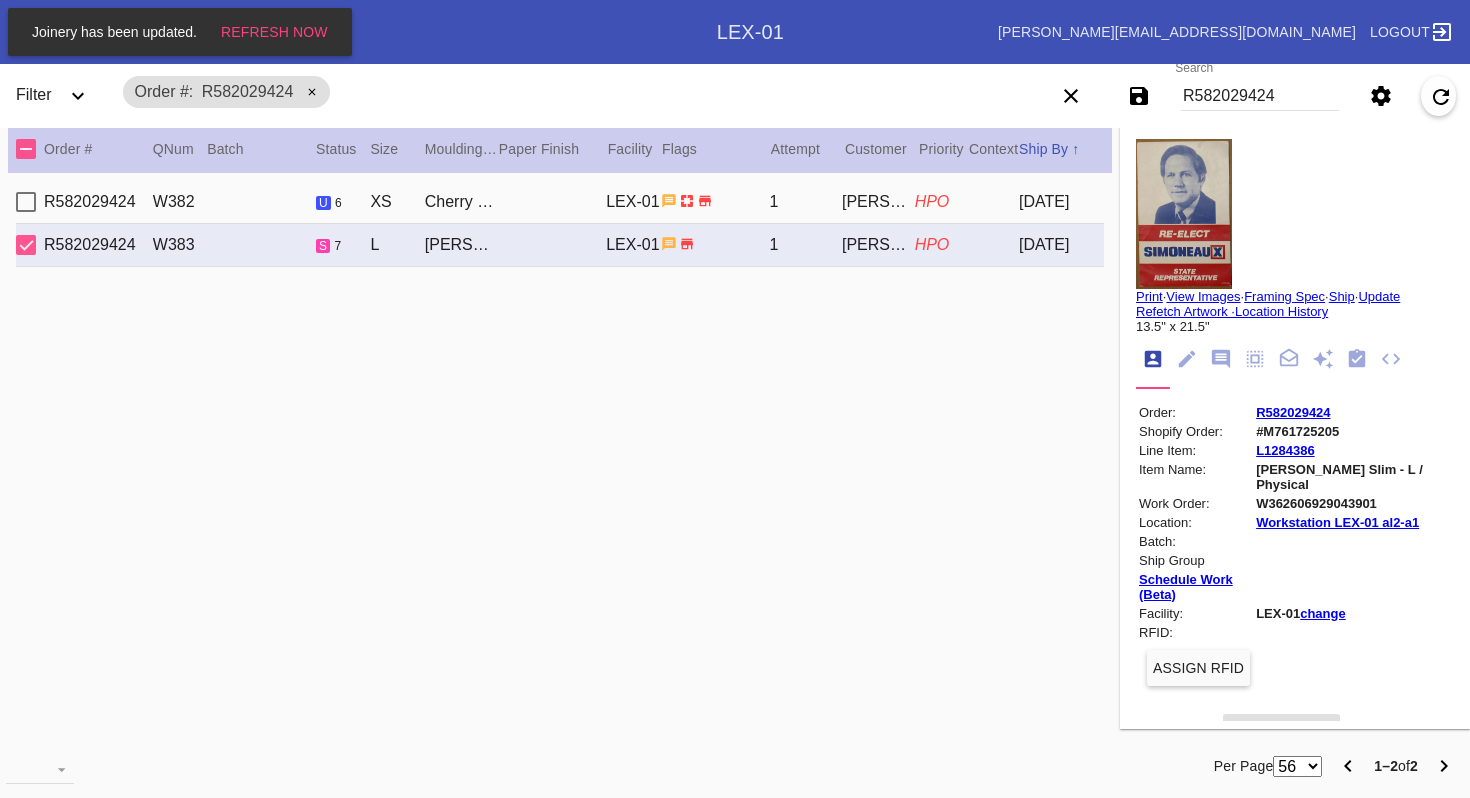 click at bounding box center (1184, 214) 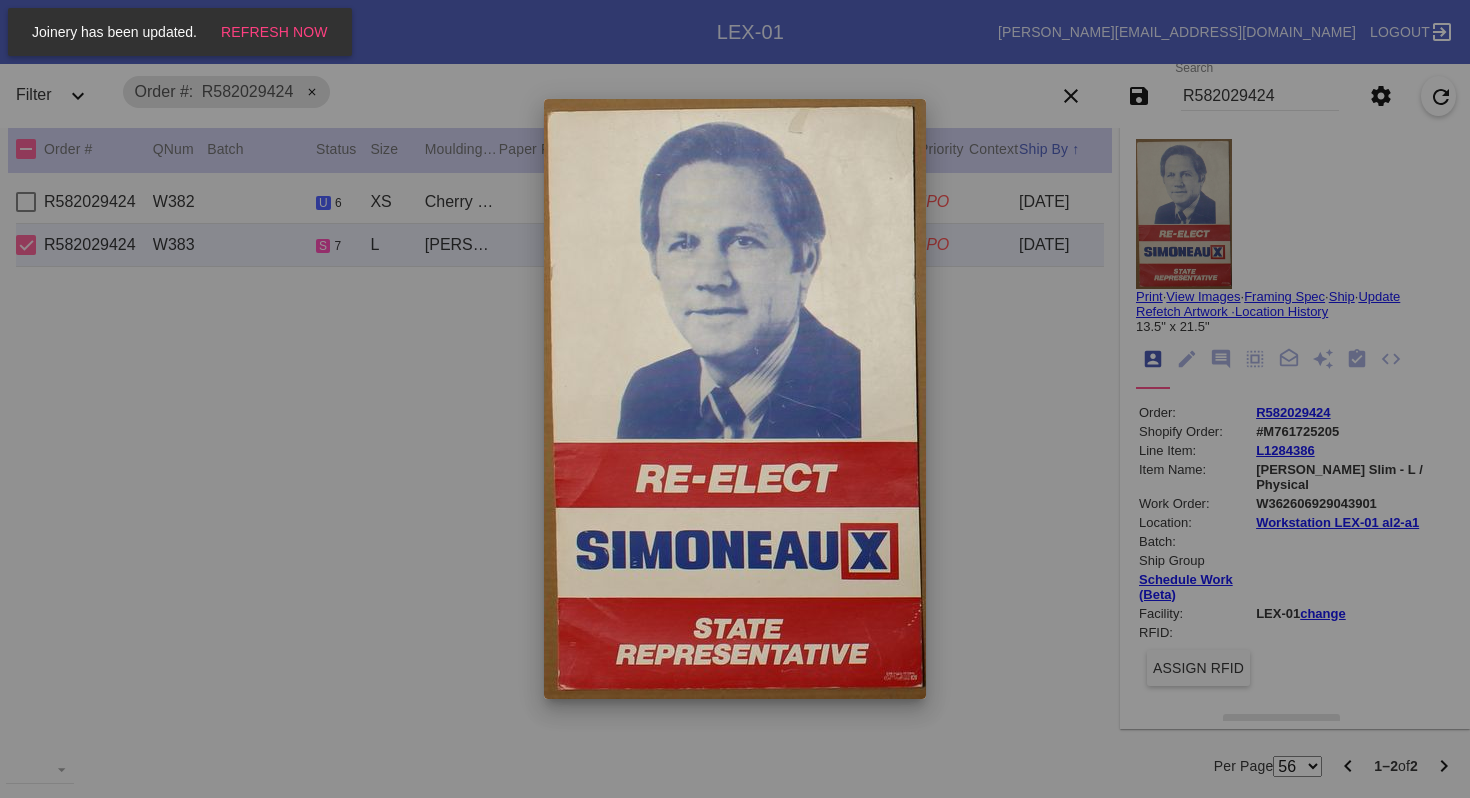 click at bounding box center (735, 399) 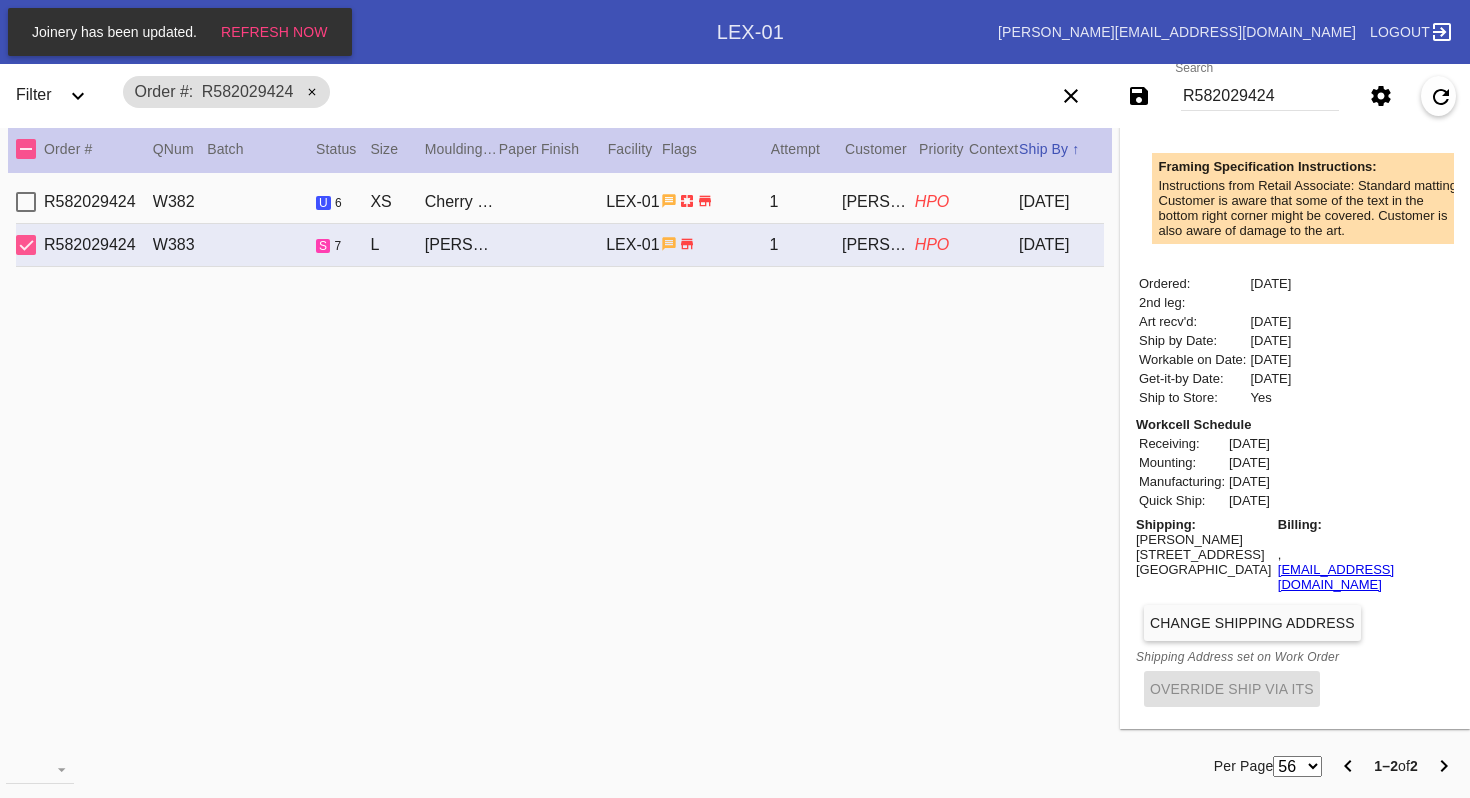 scroll, scrollTop: 0, scrollLeft: 0, axis: both 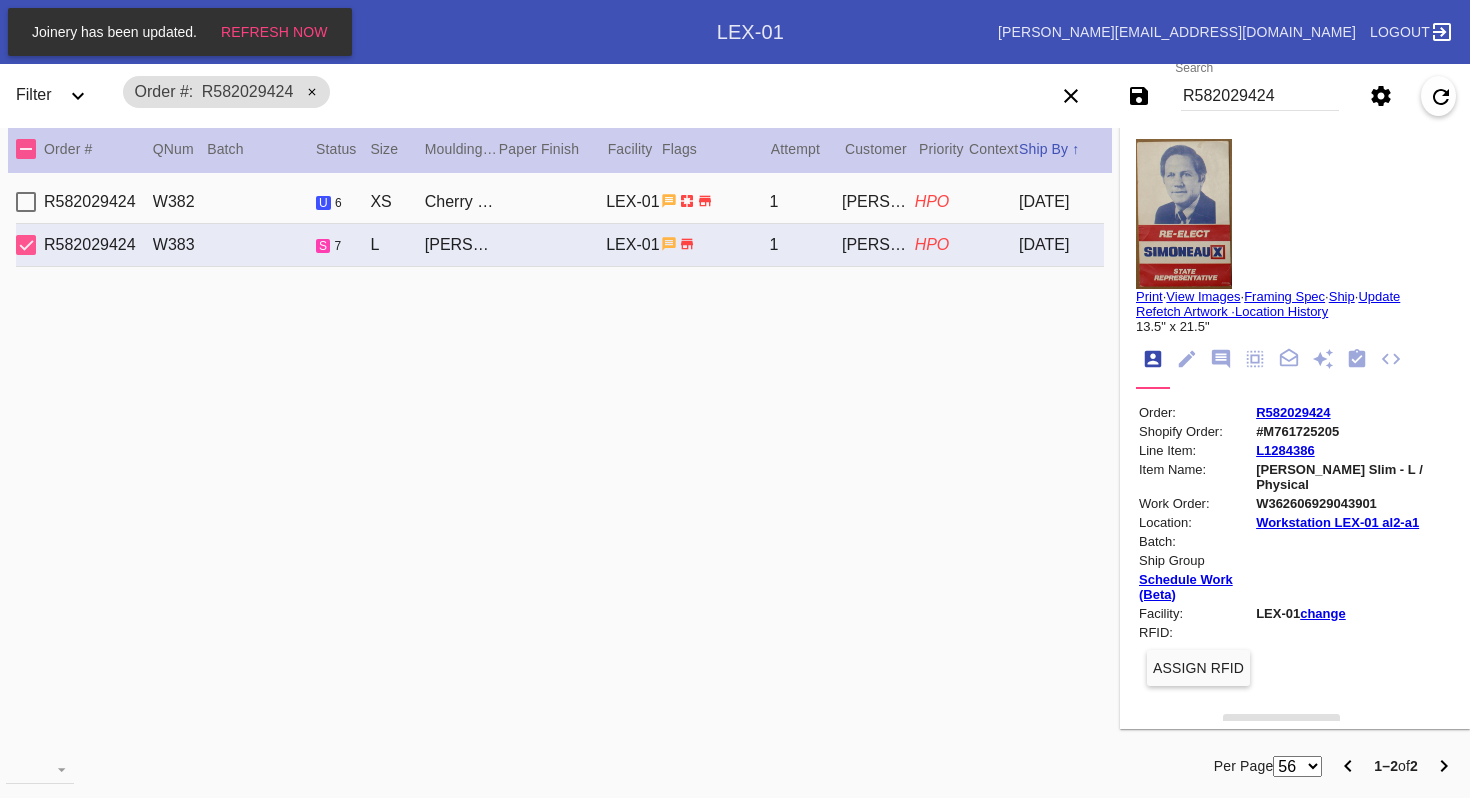 click on "R582029424" at bounding box center [1260, 96] 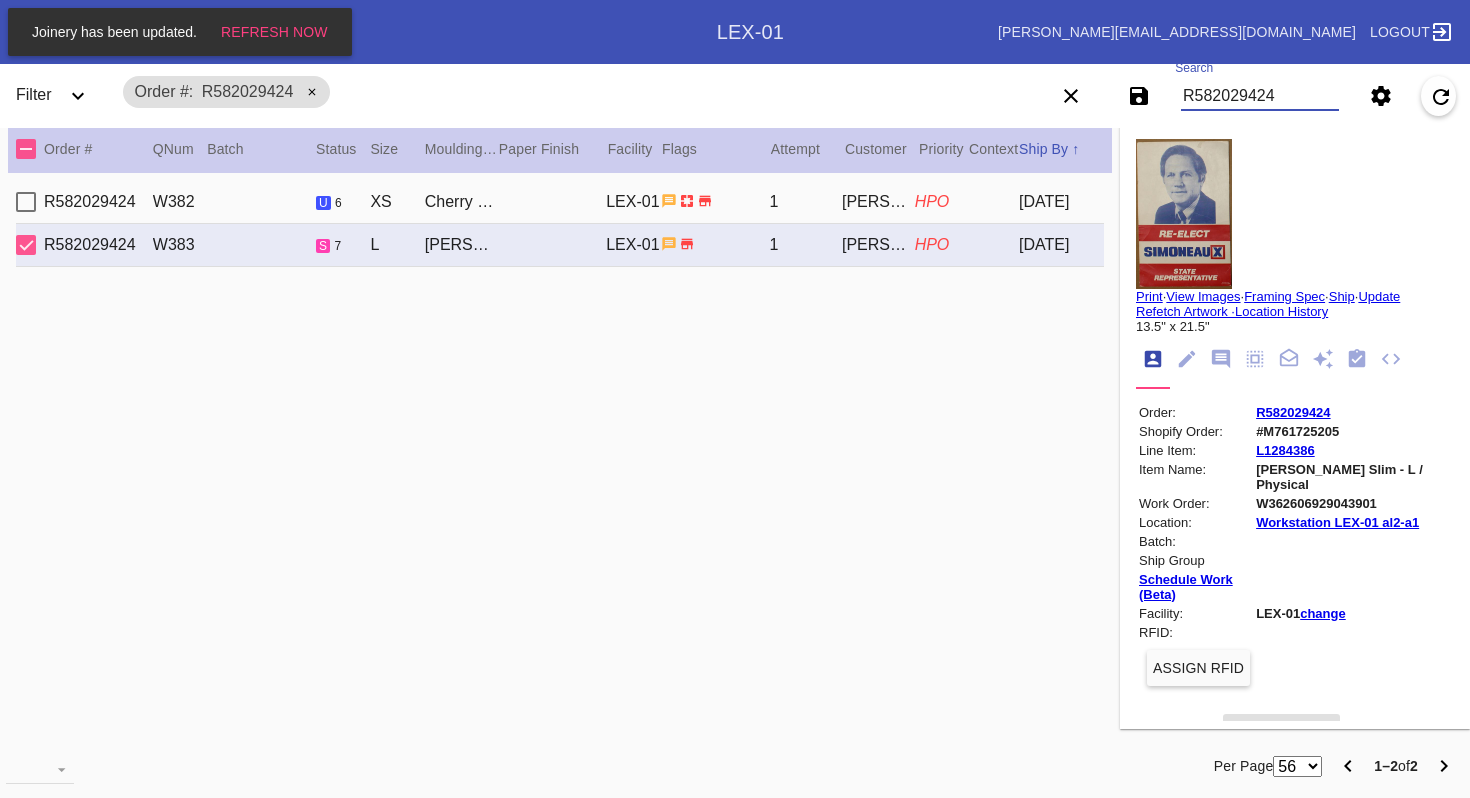 click on "R582029424" at bounding box center [1260, 96] 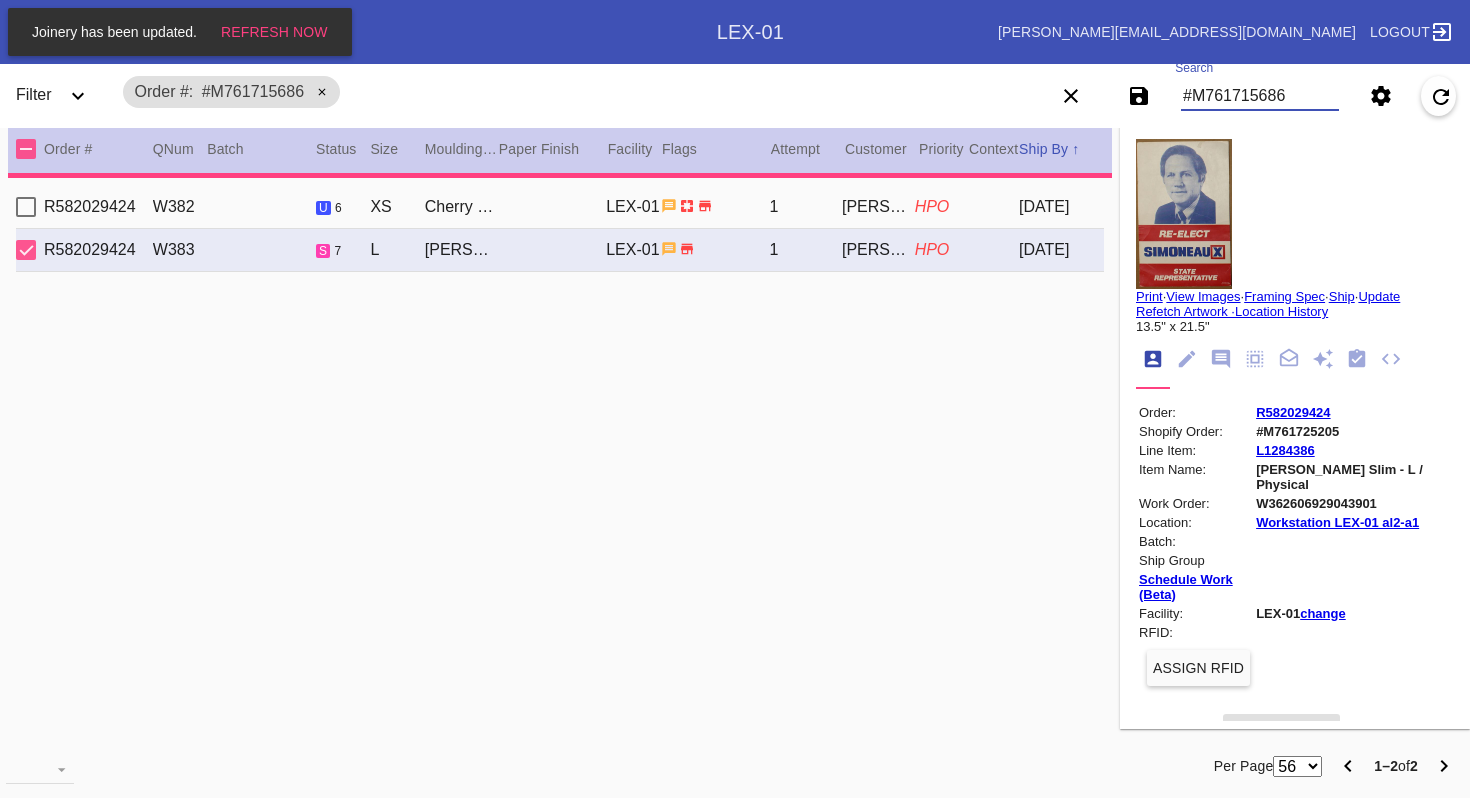 type on "PRO NOTE: shipping address updated to customer's home addy. Overnight shipping approved. TR 7.7
***HPO - DEADLINE 6/27 - Must be approved by CA team to ship. ***" 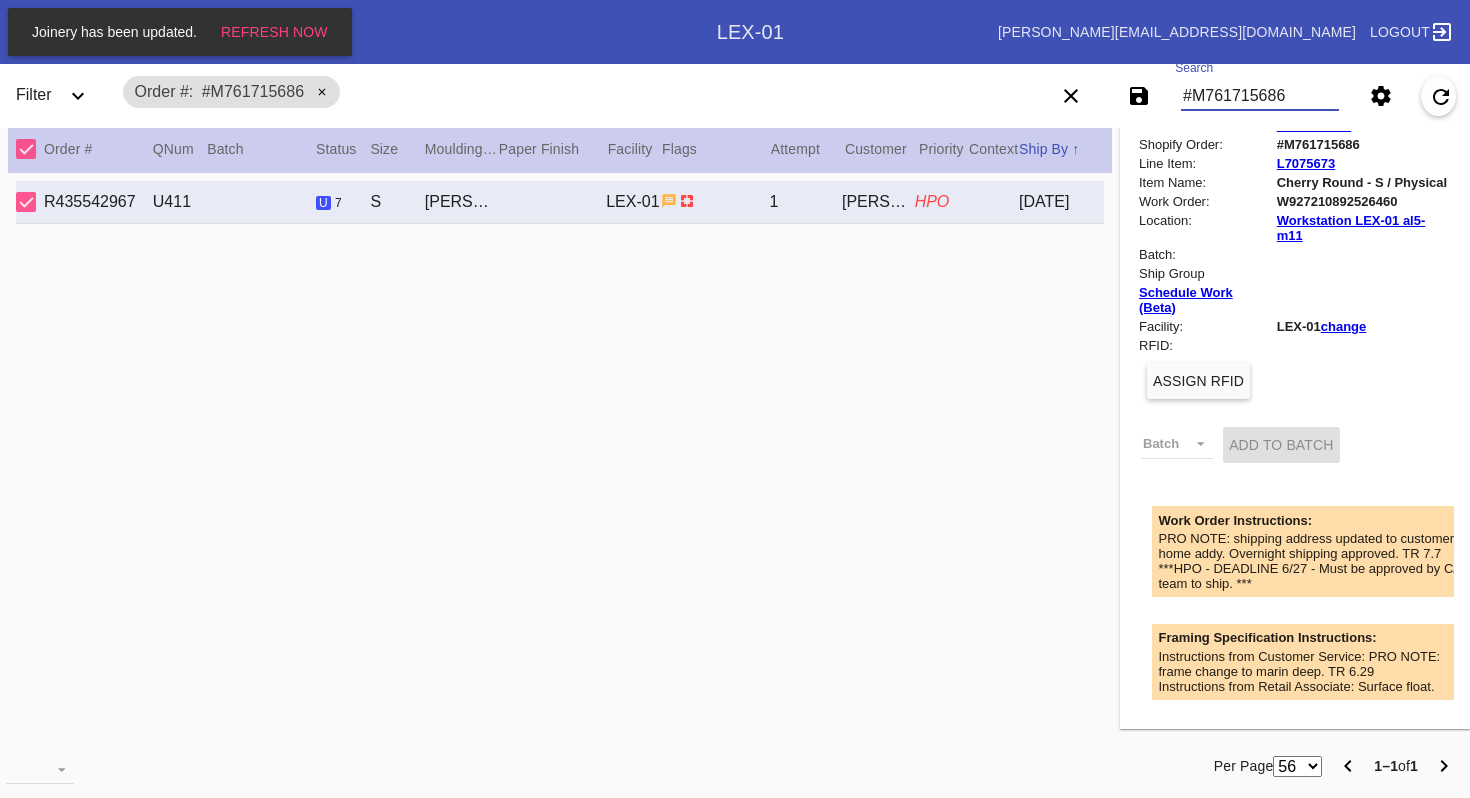 scroll, scrollTop: 0, scrollLeft: 0, axis: both 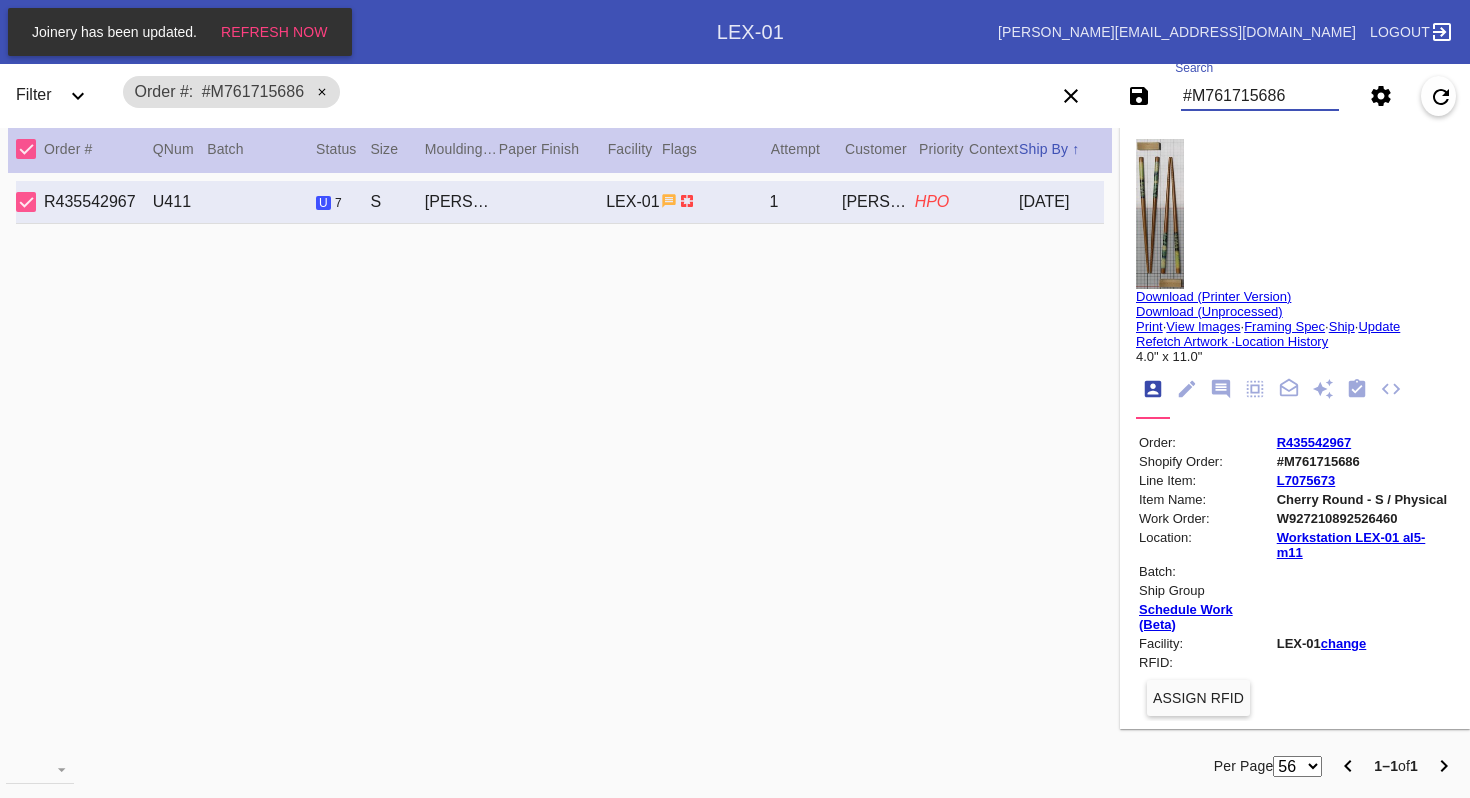 click at bounding box center (1187, 390) 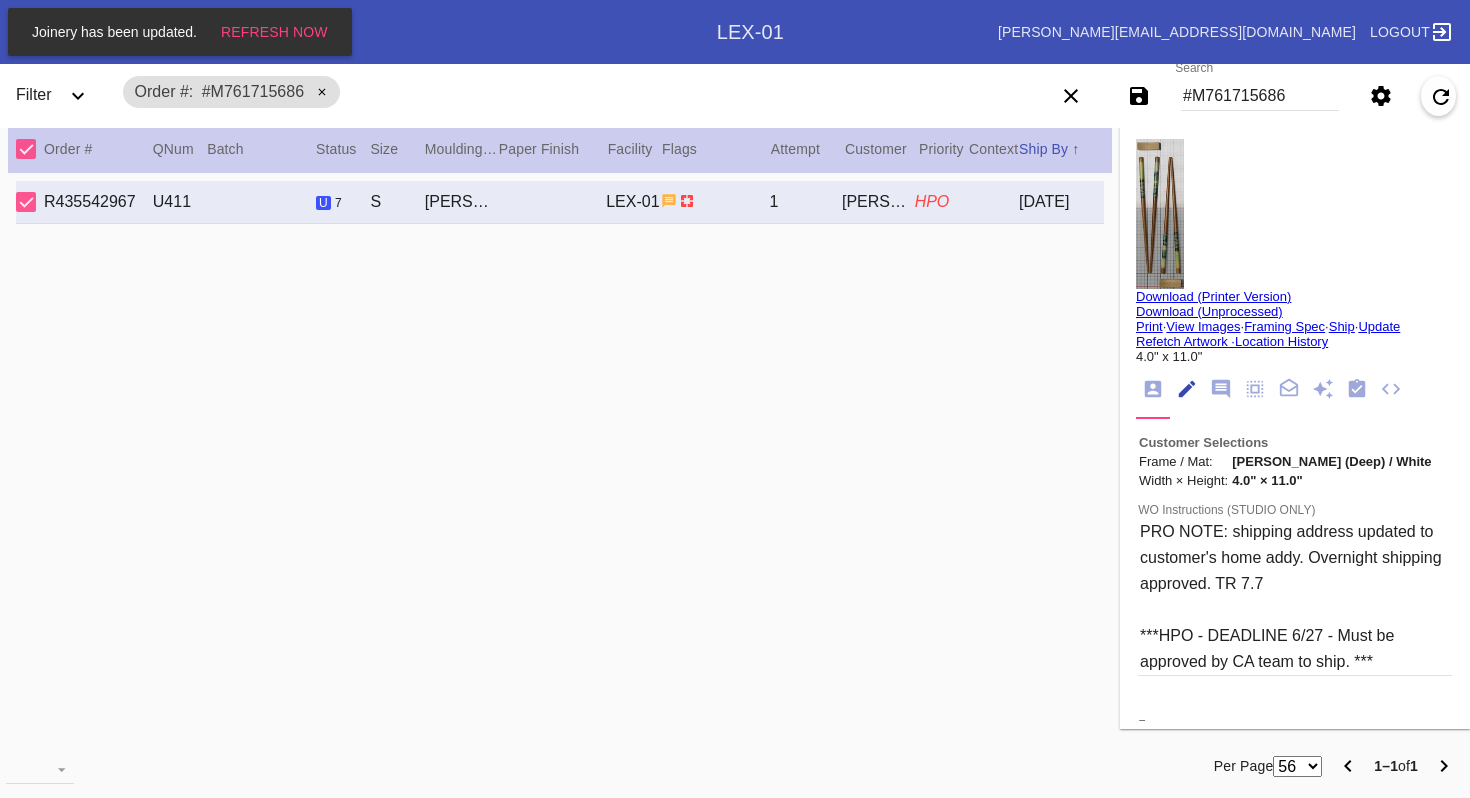 scroll, scrollTop: 73, scrollLeft: 0, axis: vertical 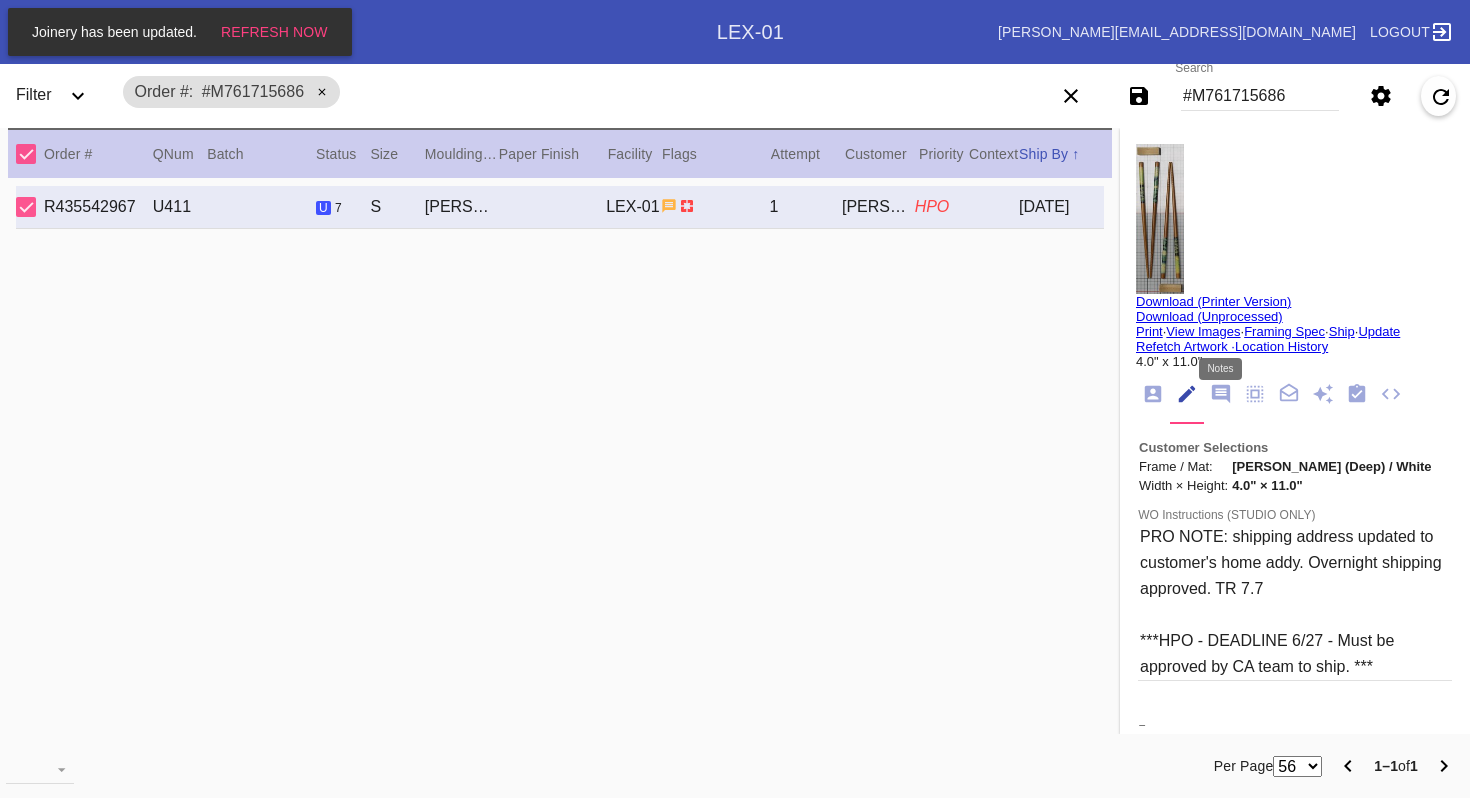 click 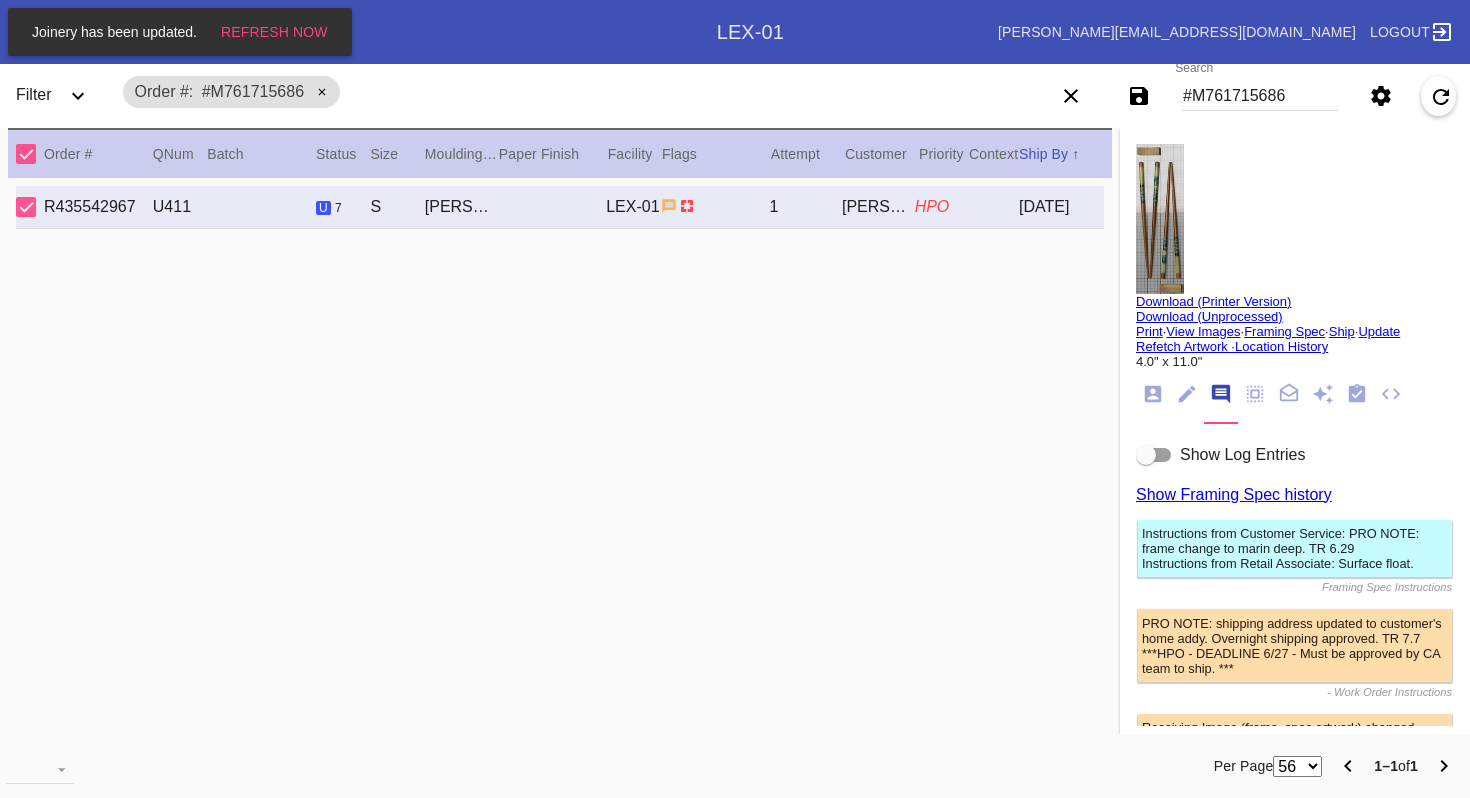 click at bounding box center (1146, 455) 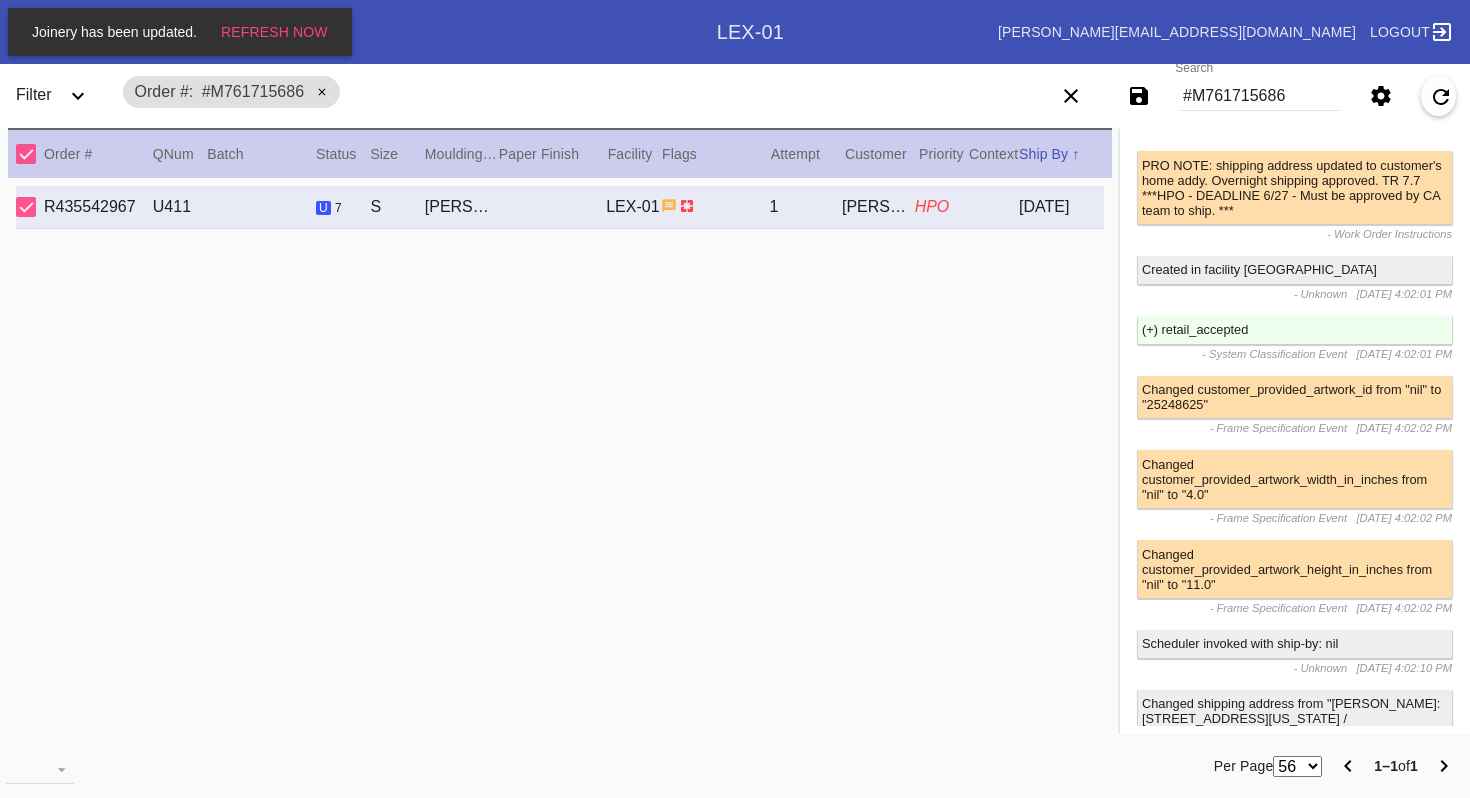 scroll, scrollTop: 0, scrollLeft: 0, axis: both 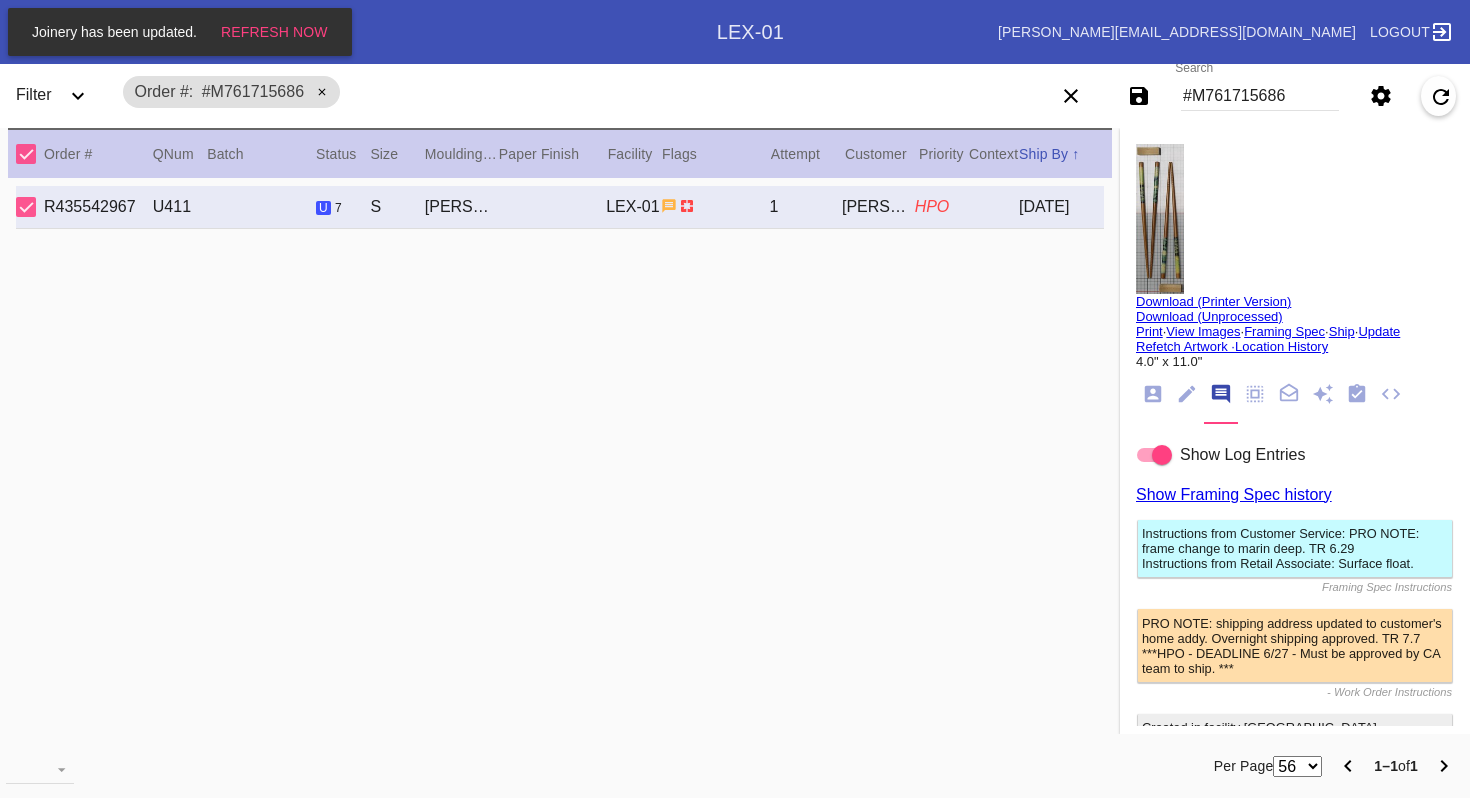 click at bounding box center (1160, 219) 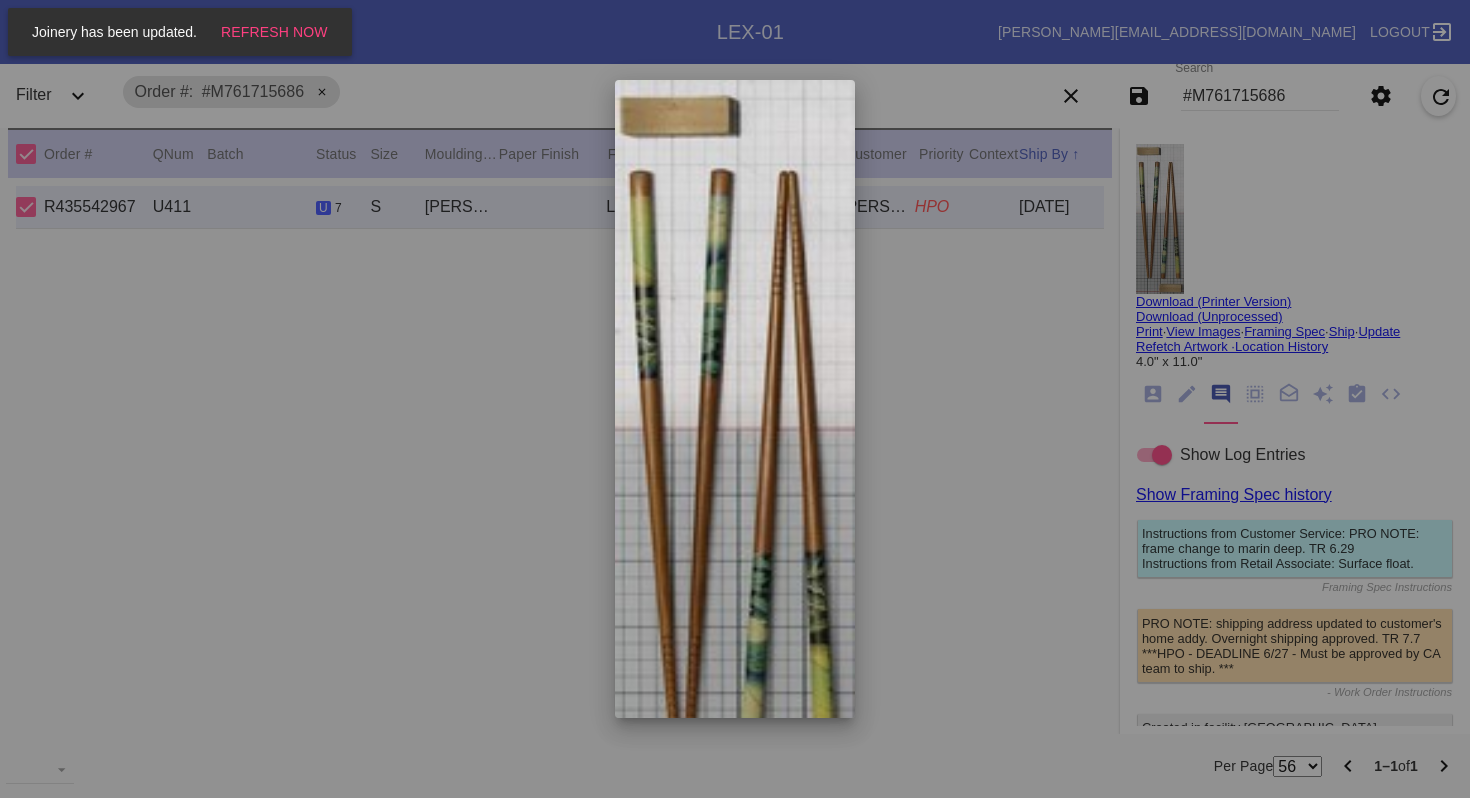 click at bounding box center [735, 399] 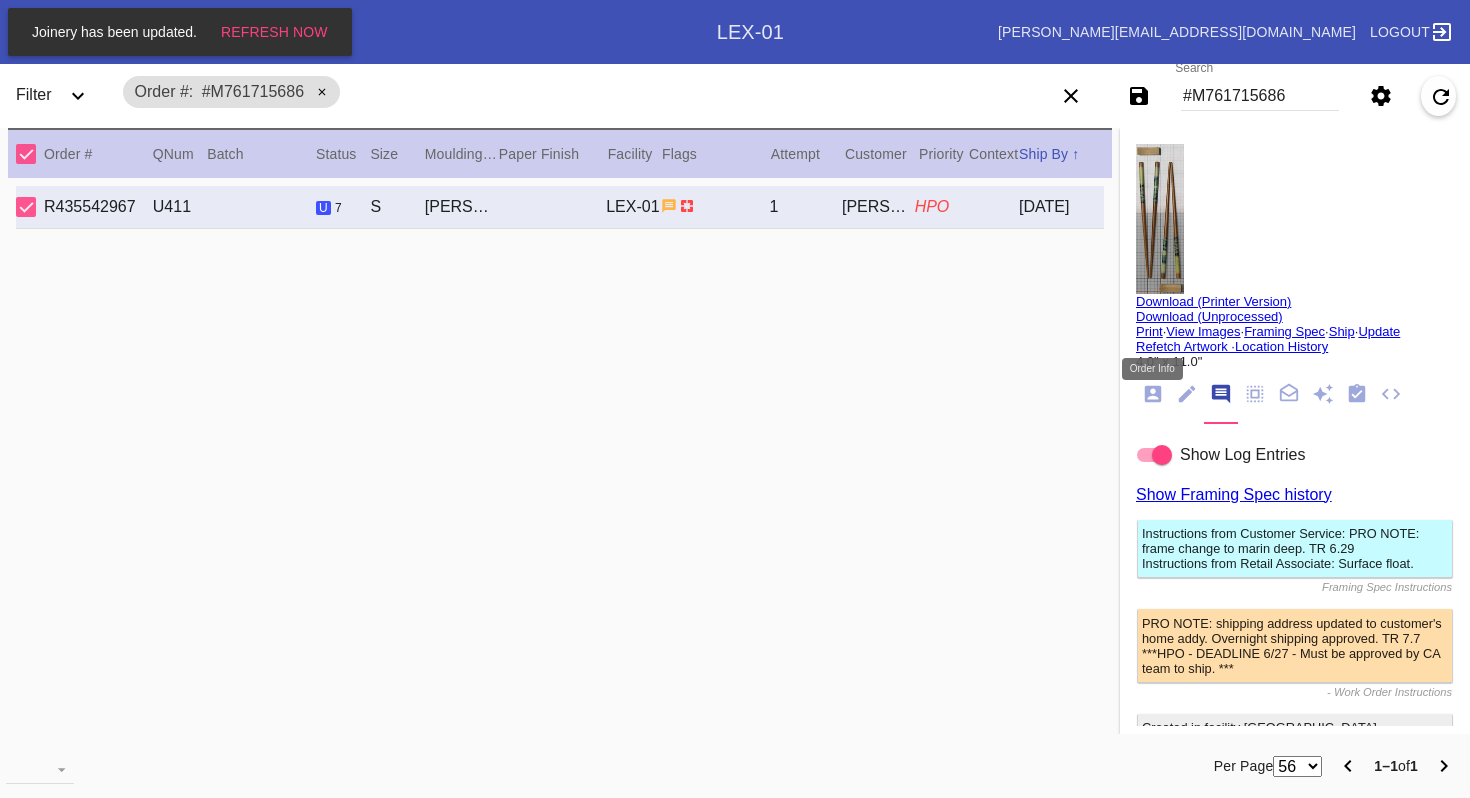 click 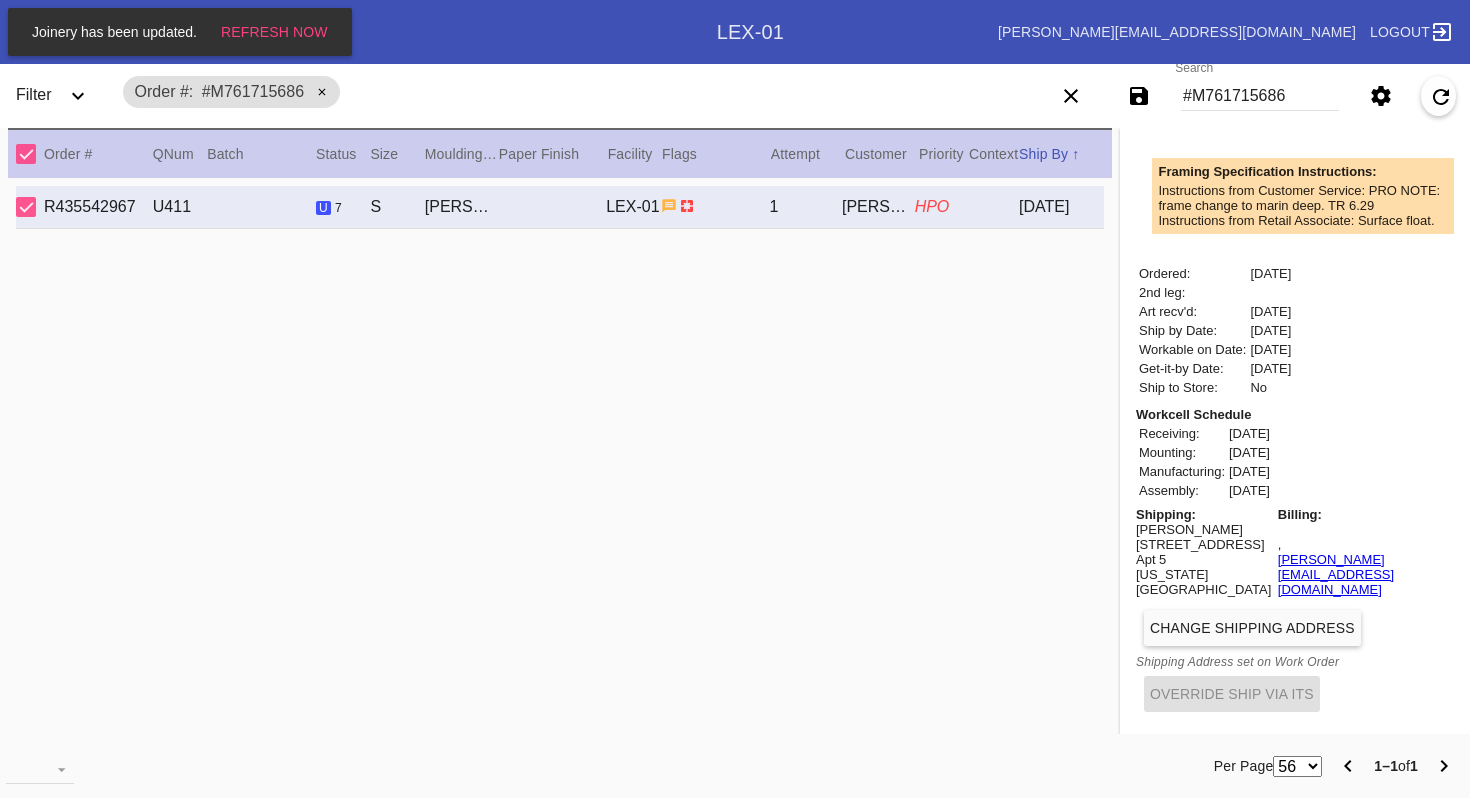 scroll, scrollTop: 0, scrollLeft: 0, axis: both 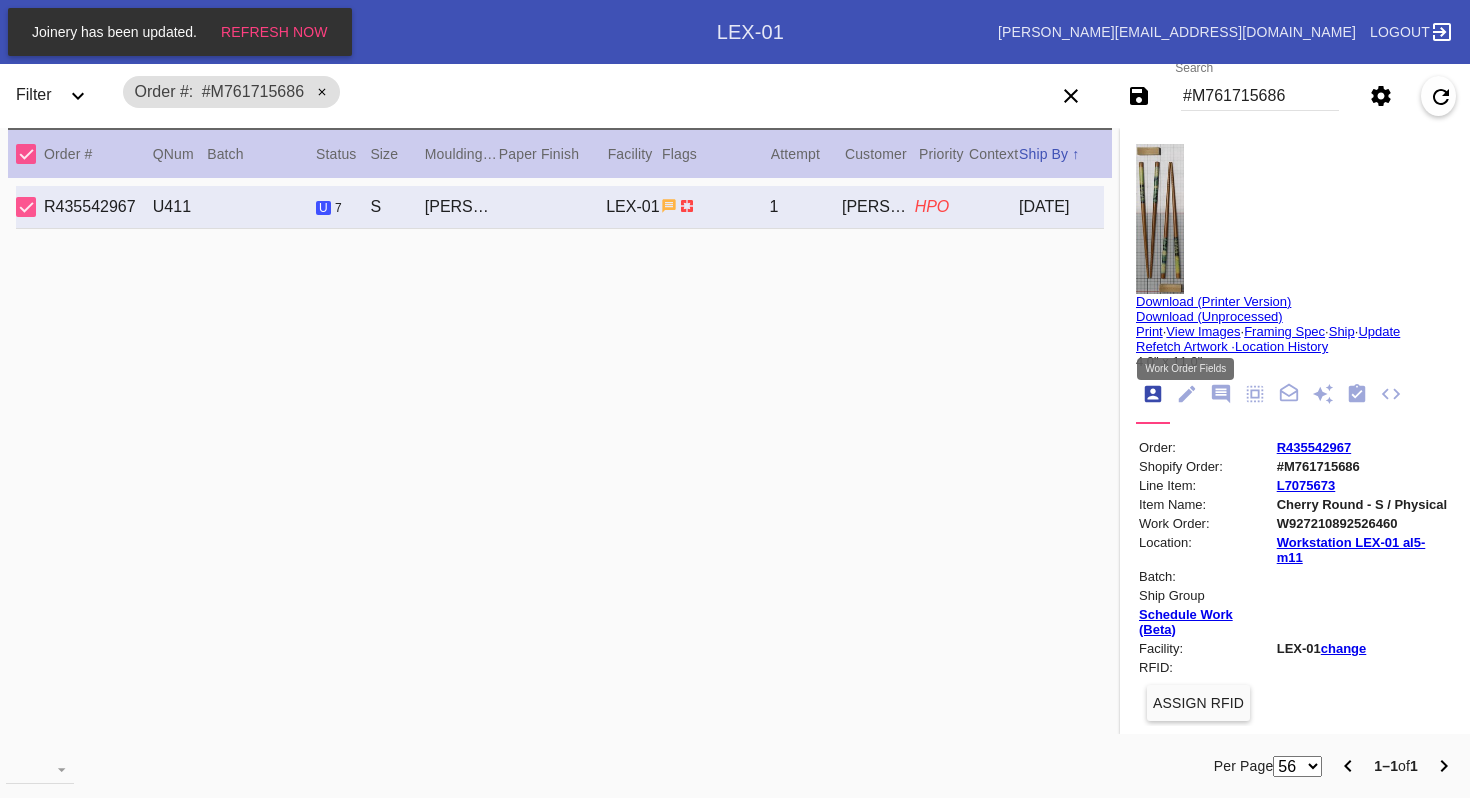 click 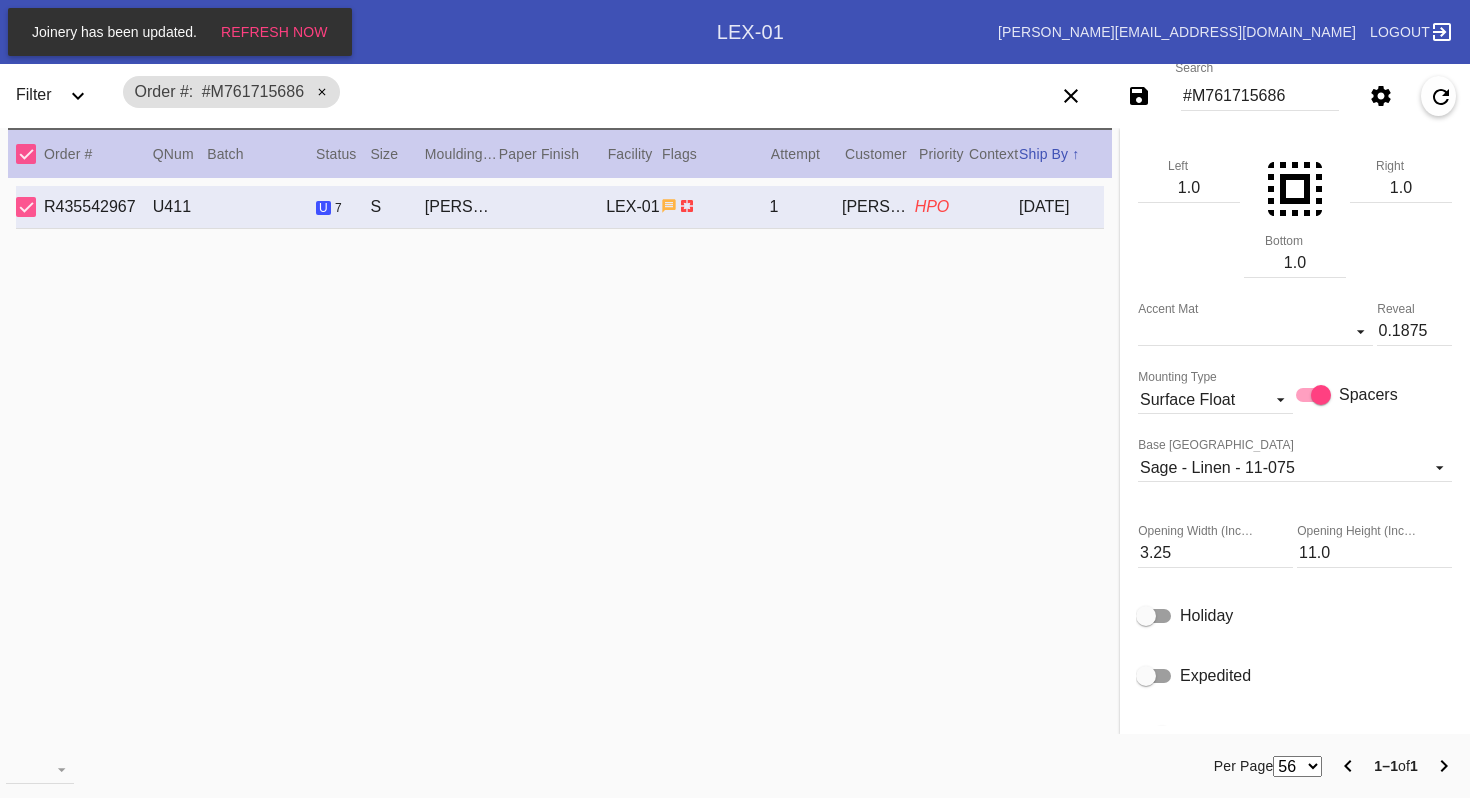 scroll, scrollTop: 1788, scrollLeft: 0, axis: vertical 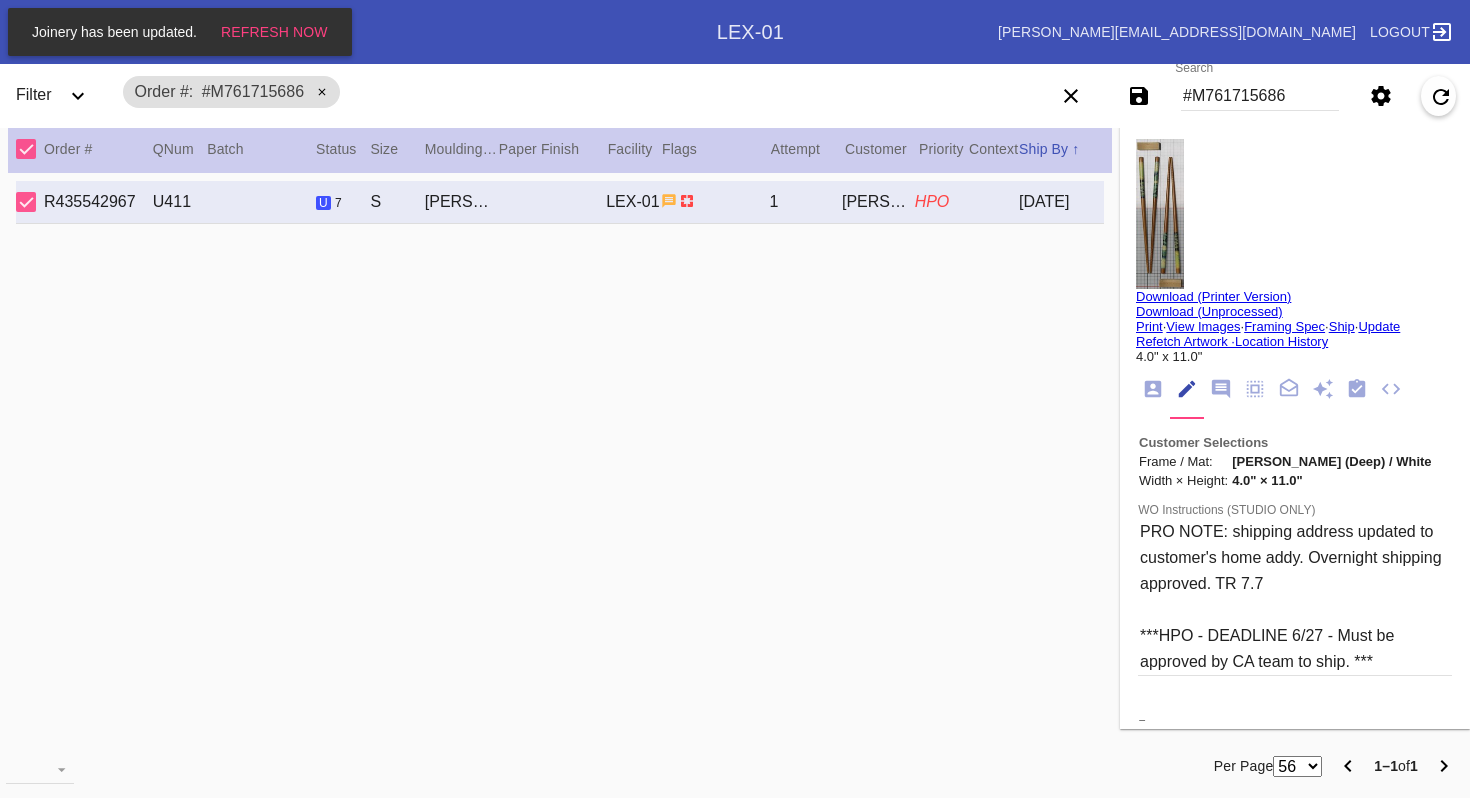 click on "Search #M761715686" at bounding box center [1260, 96] 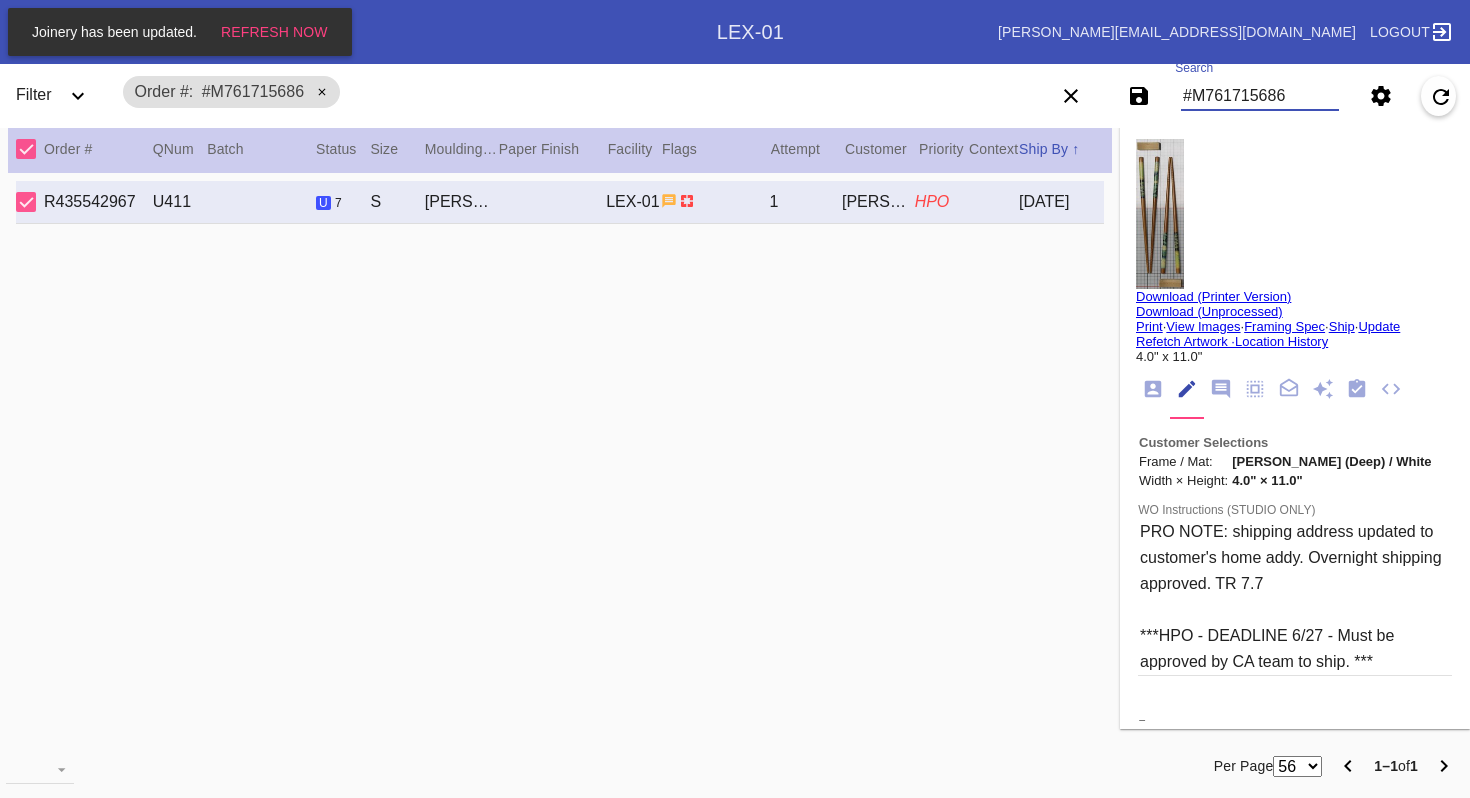 click on "#M761715686" at bounding box center [1260, 96] 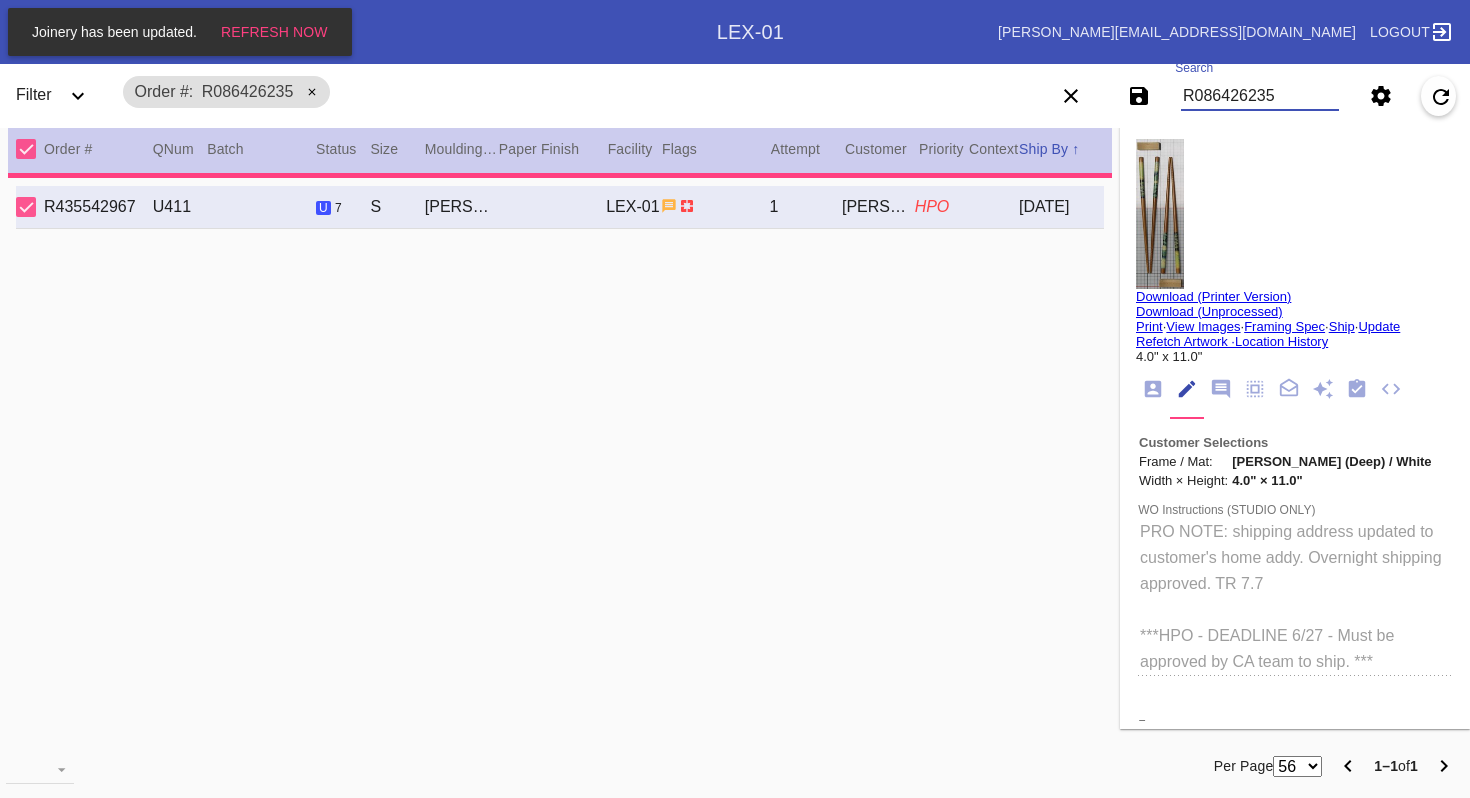 type 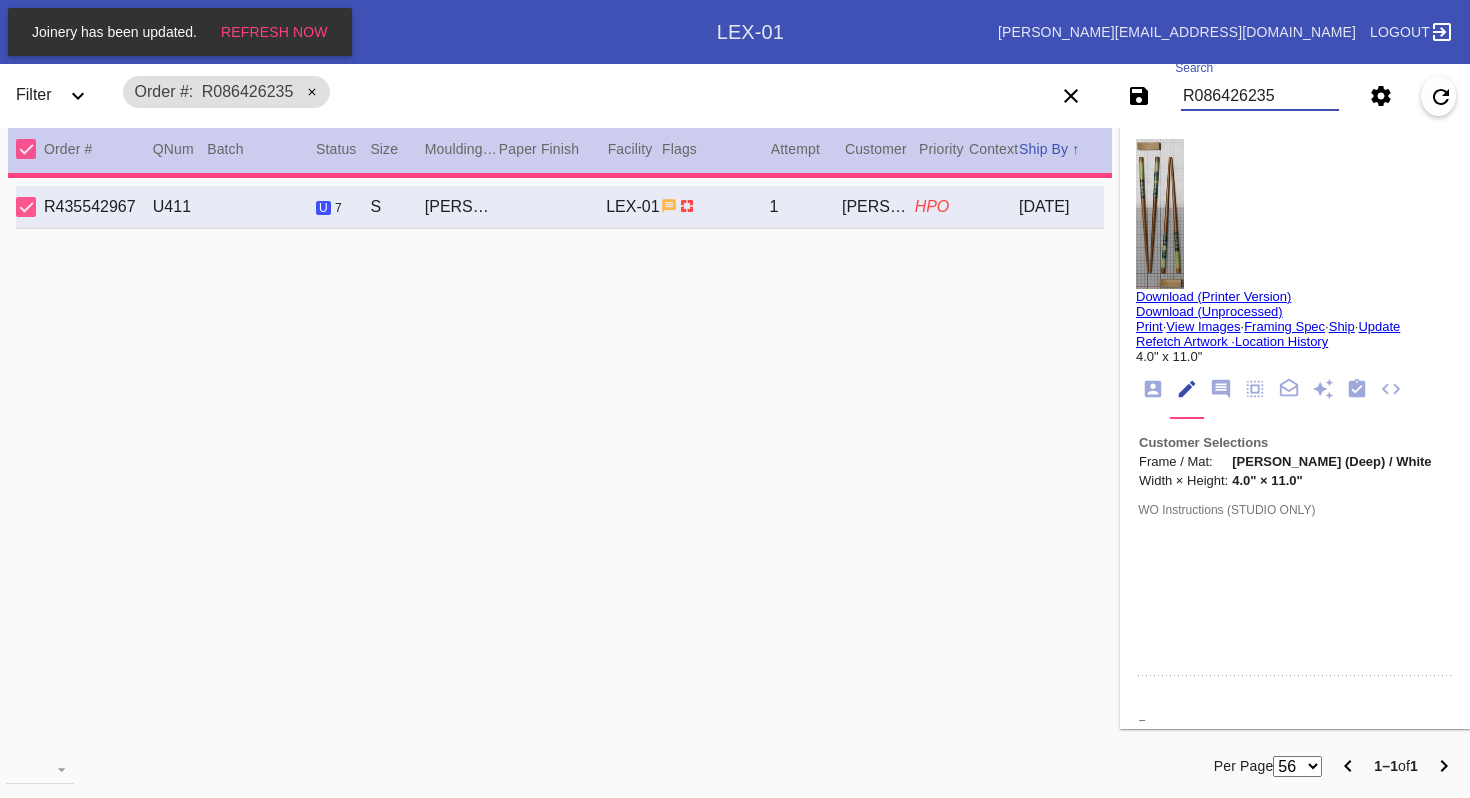 type 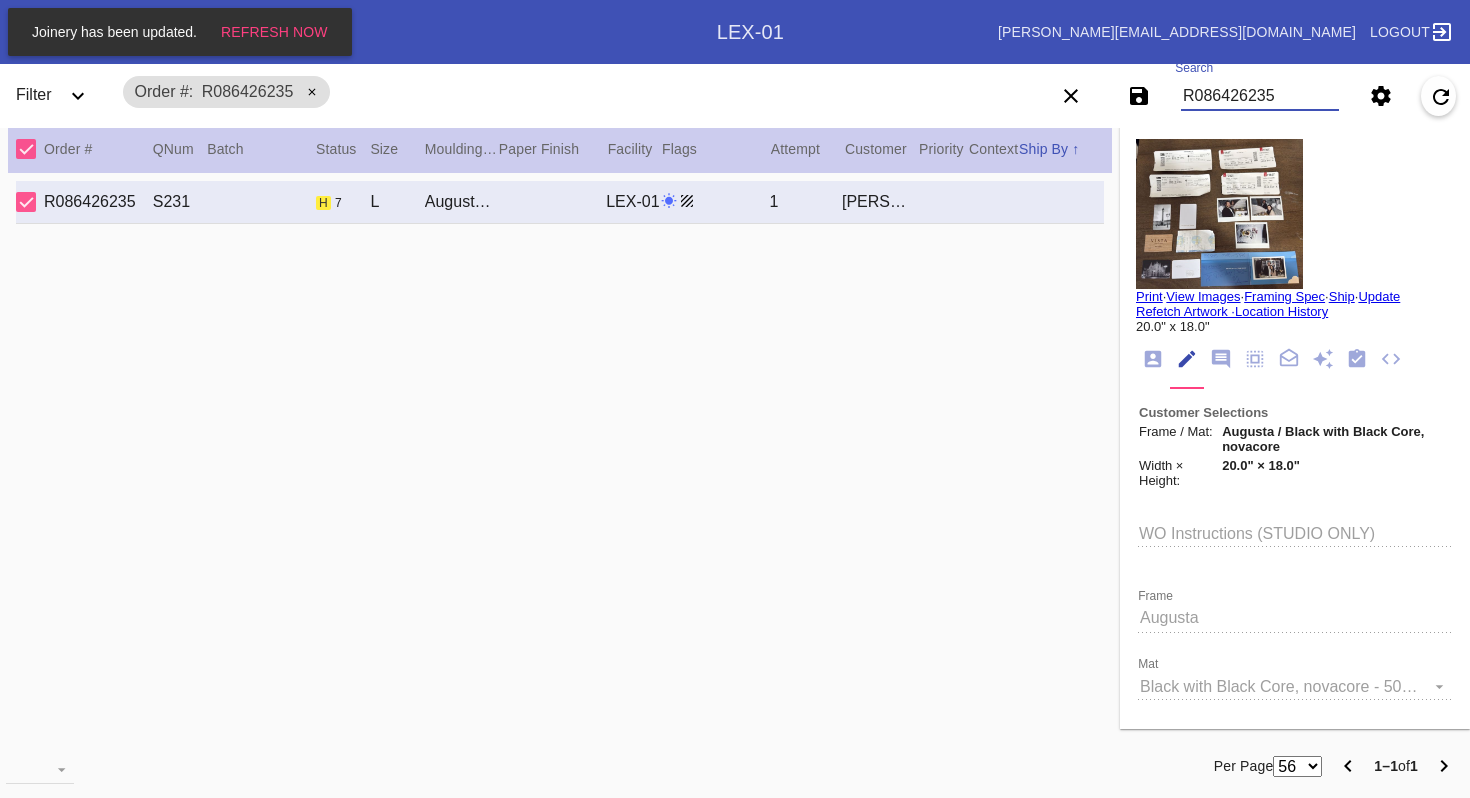 type on "Honeymoon 2025" 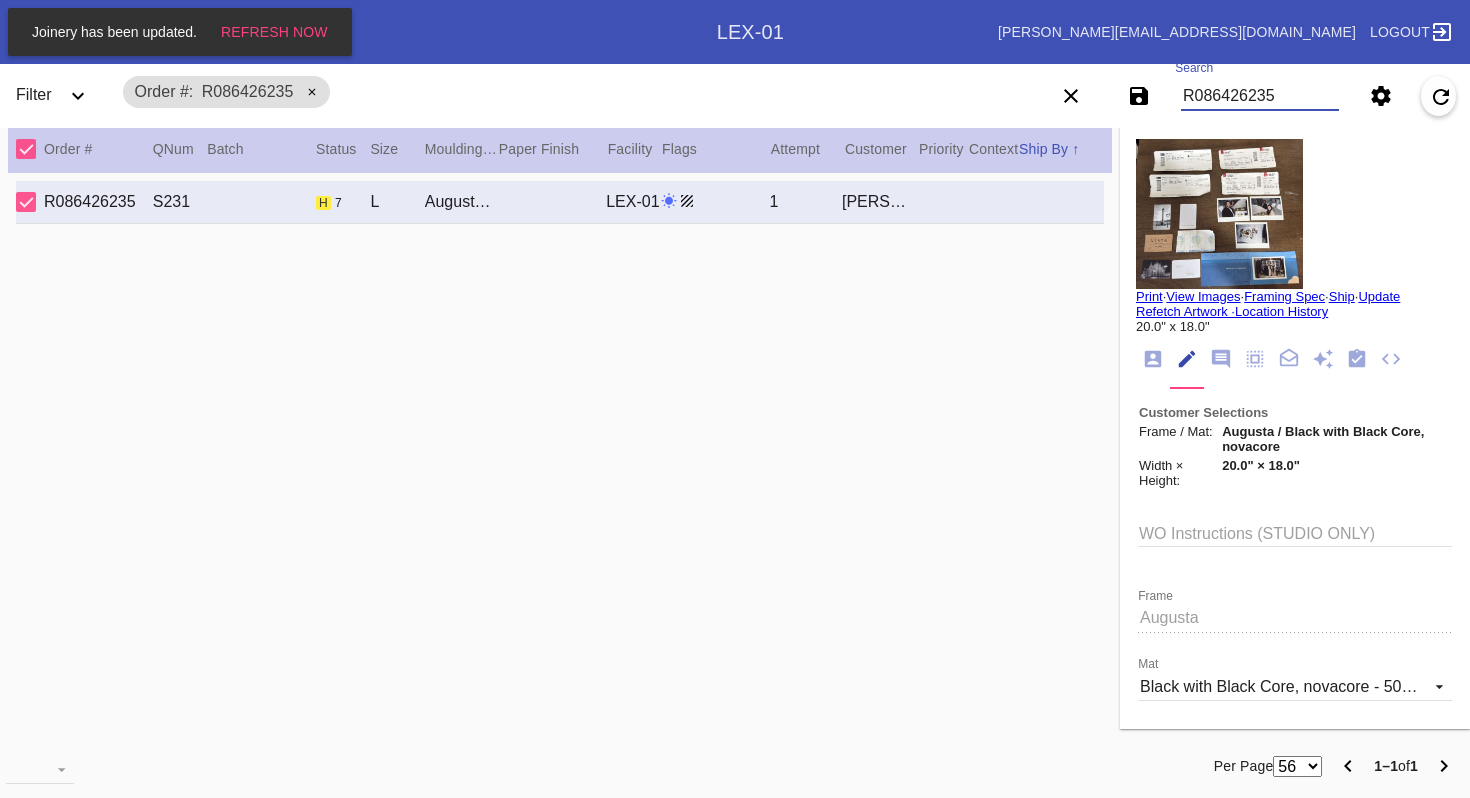 type on "R086426235" 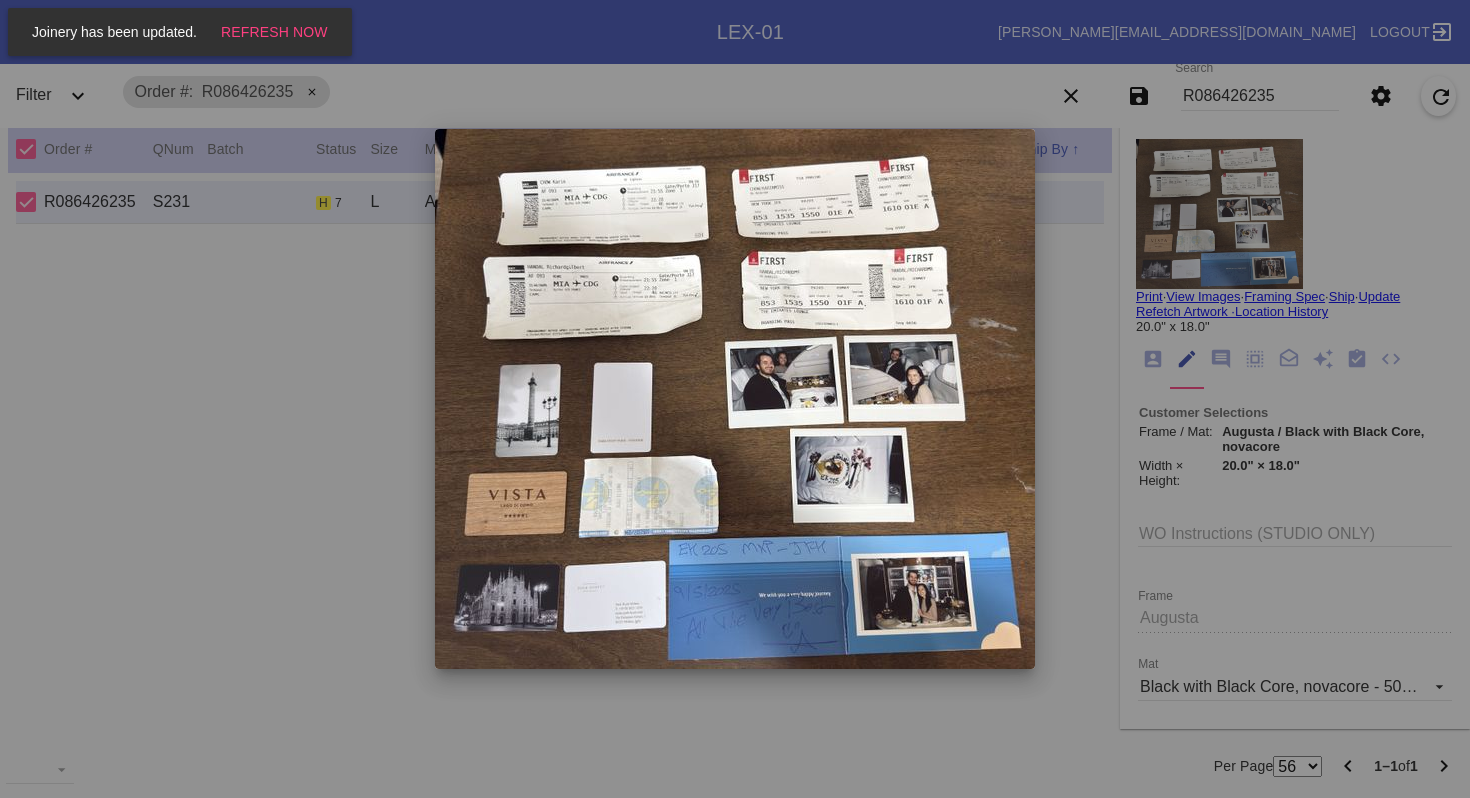 click at bounding box center (735, 399) 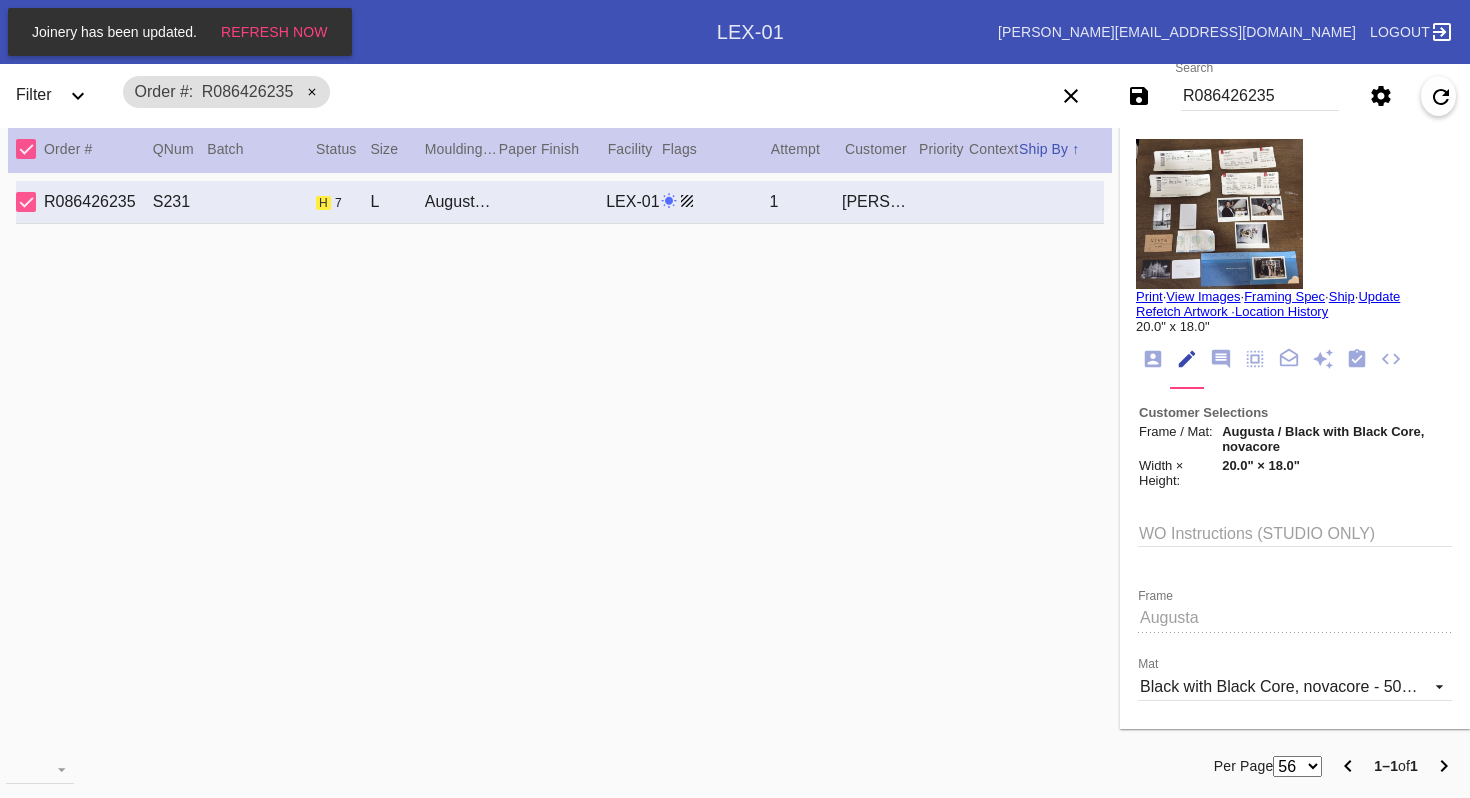 click at bounding box center (1219, 214) 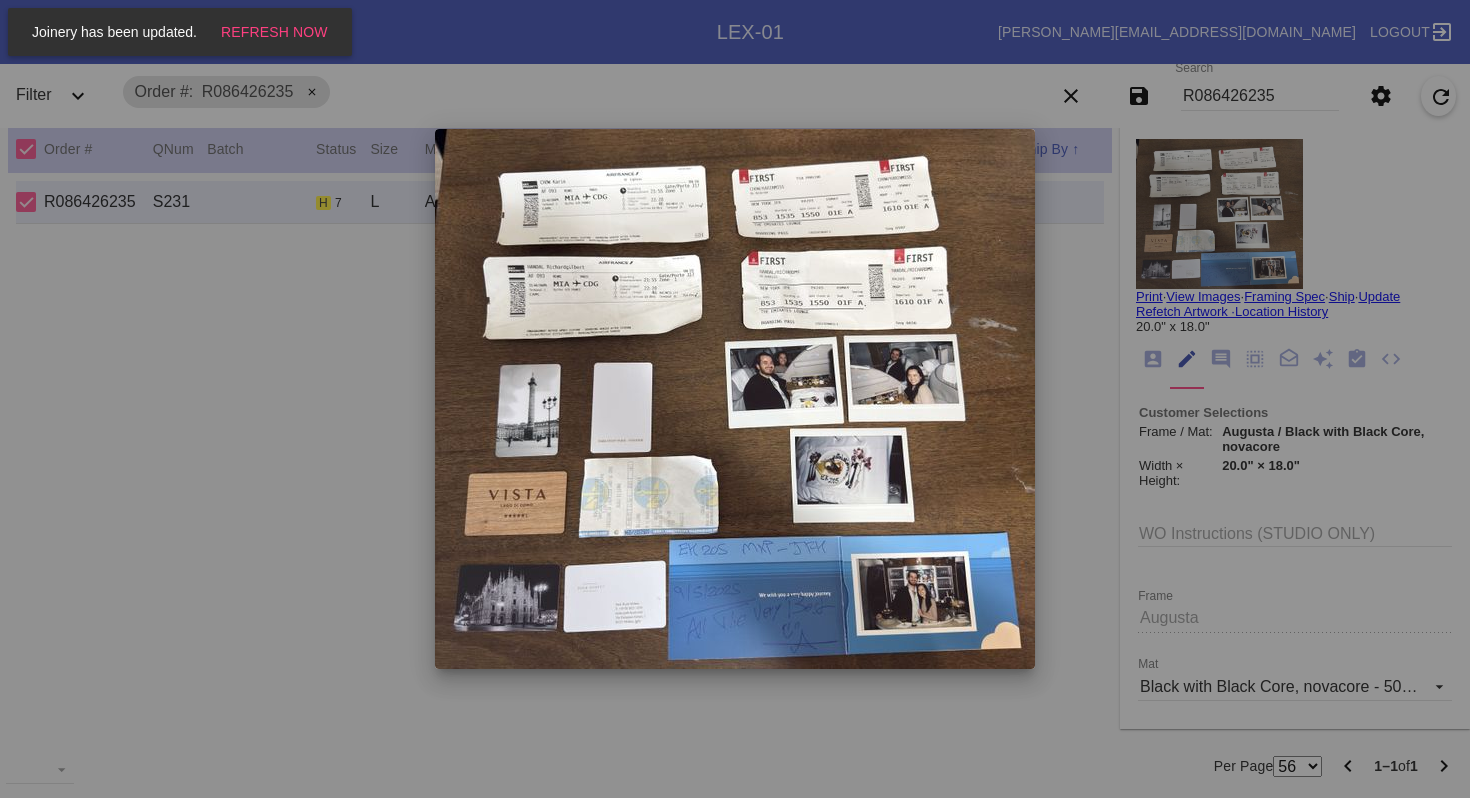 click at bounding box center [735, 399] 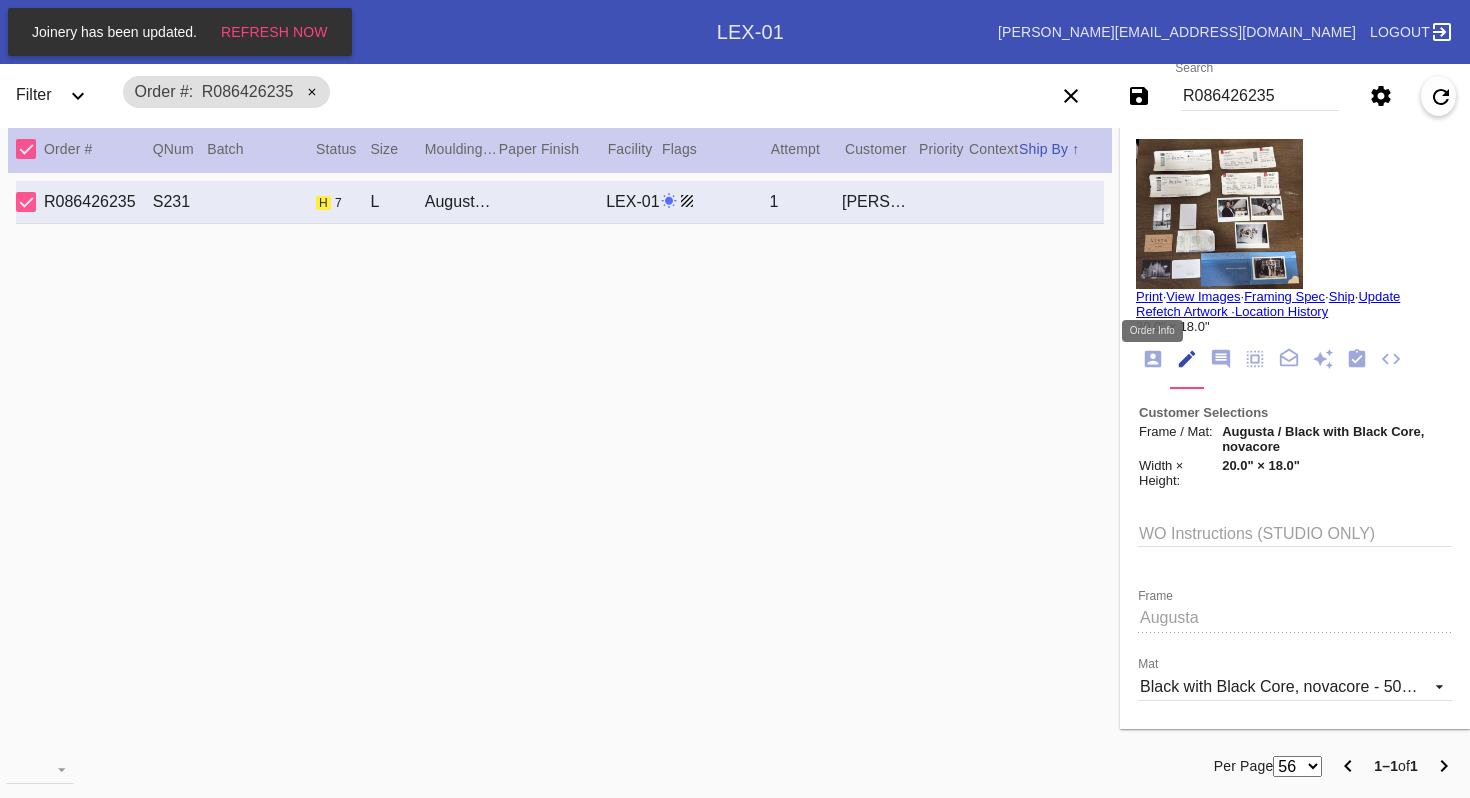 click 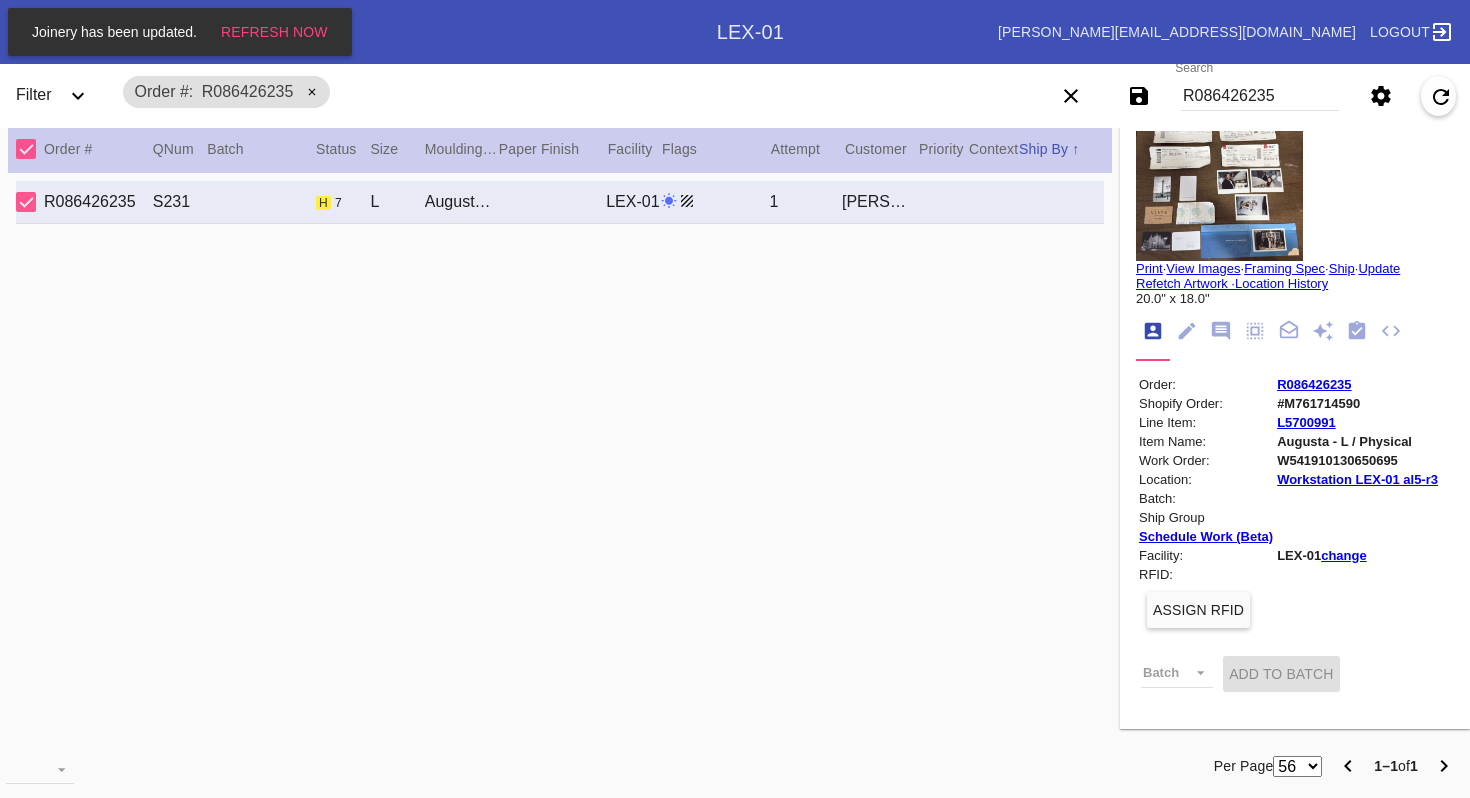 scroll, scrollTop: 0, scrollLeft: 0, axis: both 